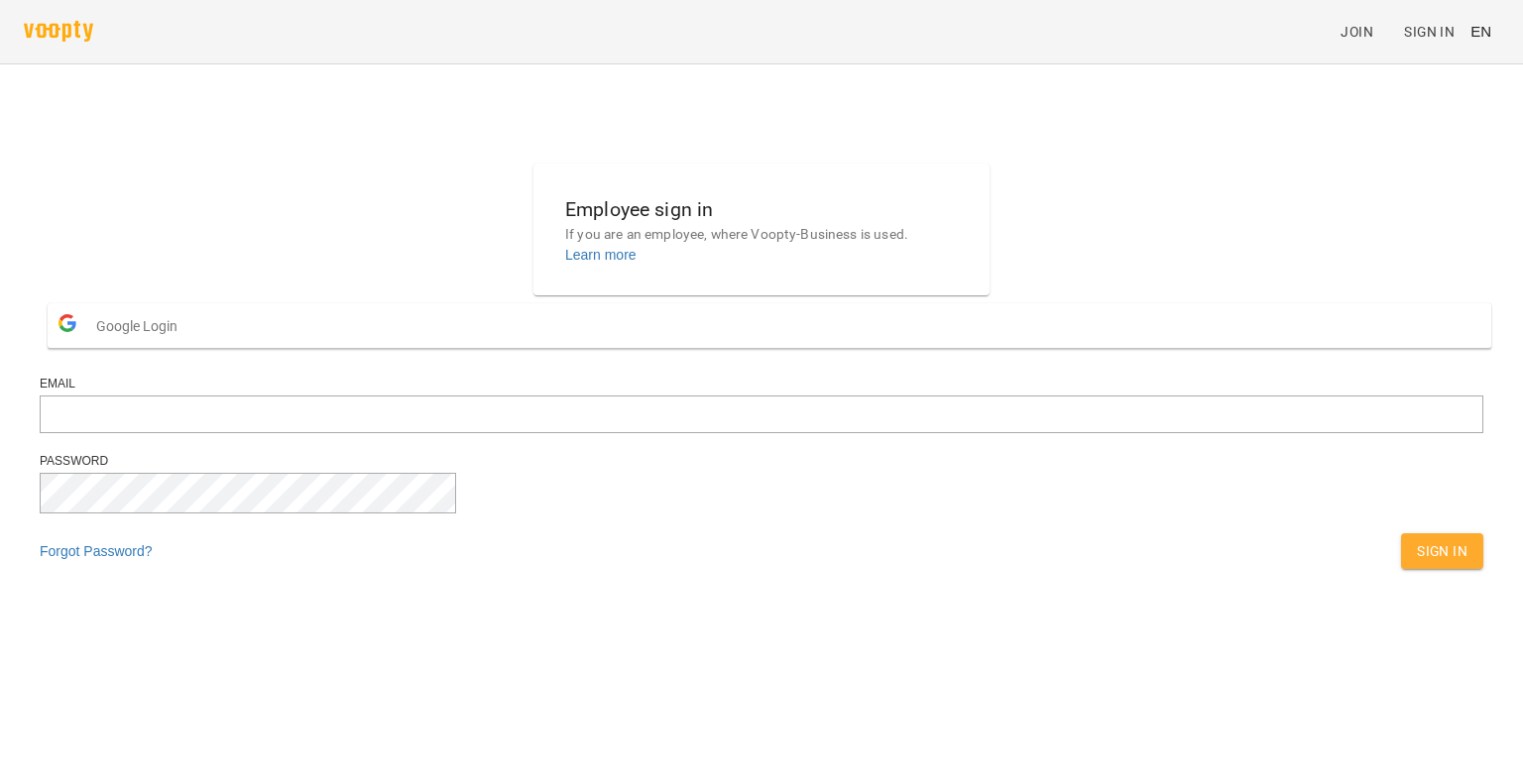 scroll, scrollTop: 0, scrollLeft: 0, axis: both 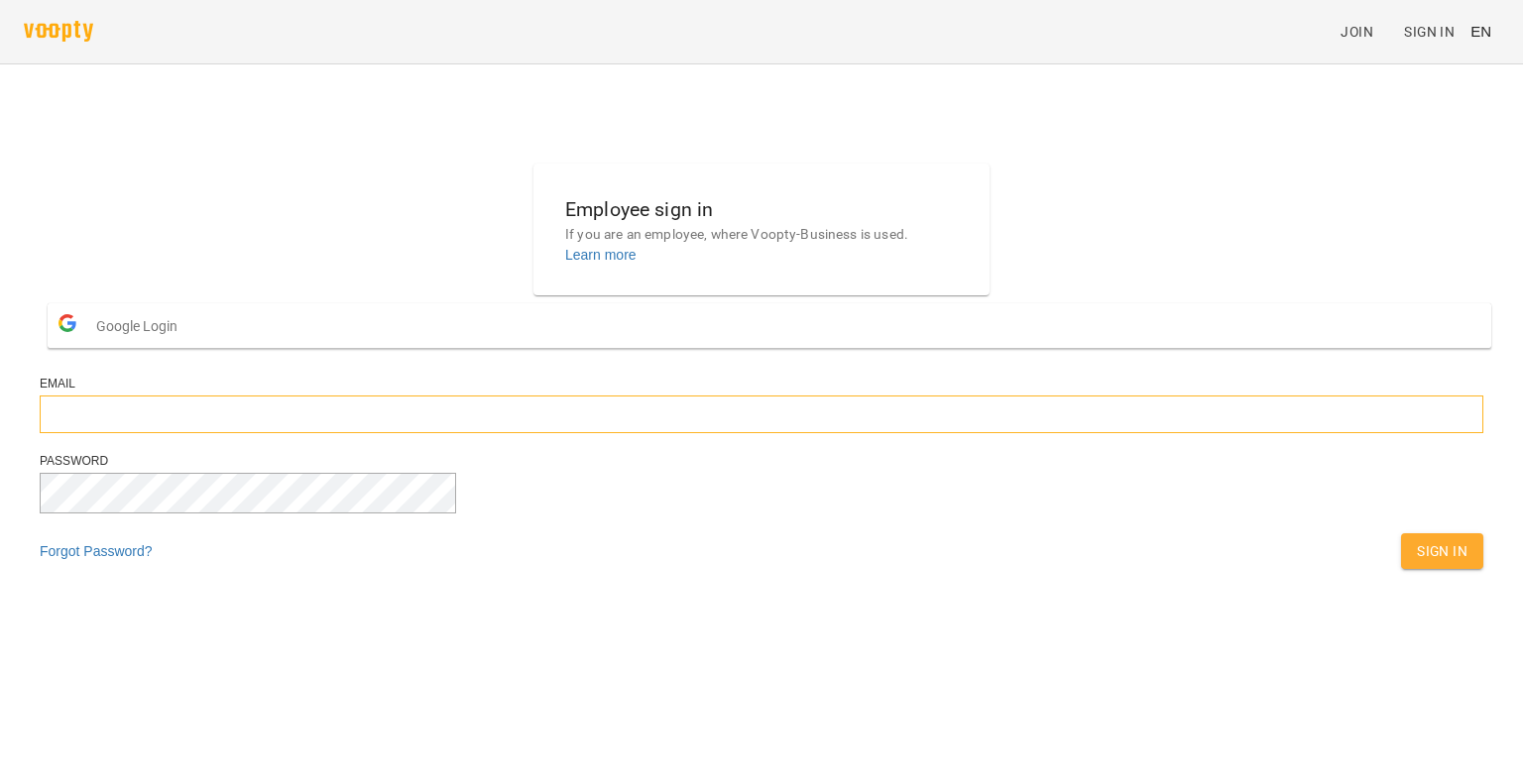 type on "**********" 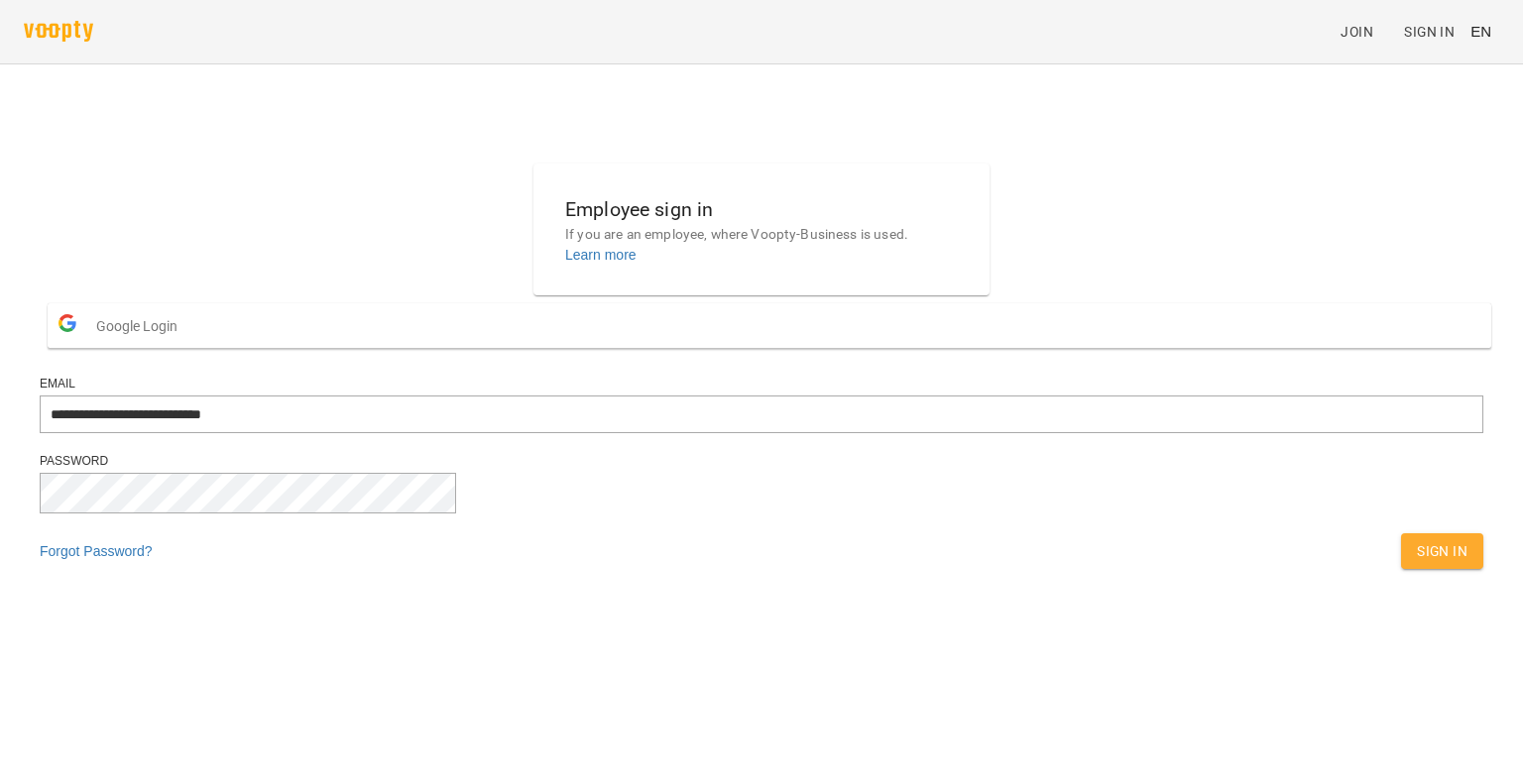 click on "Sign In" at bounding box center [1442, 551] 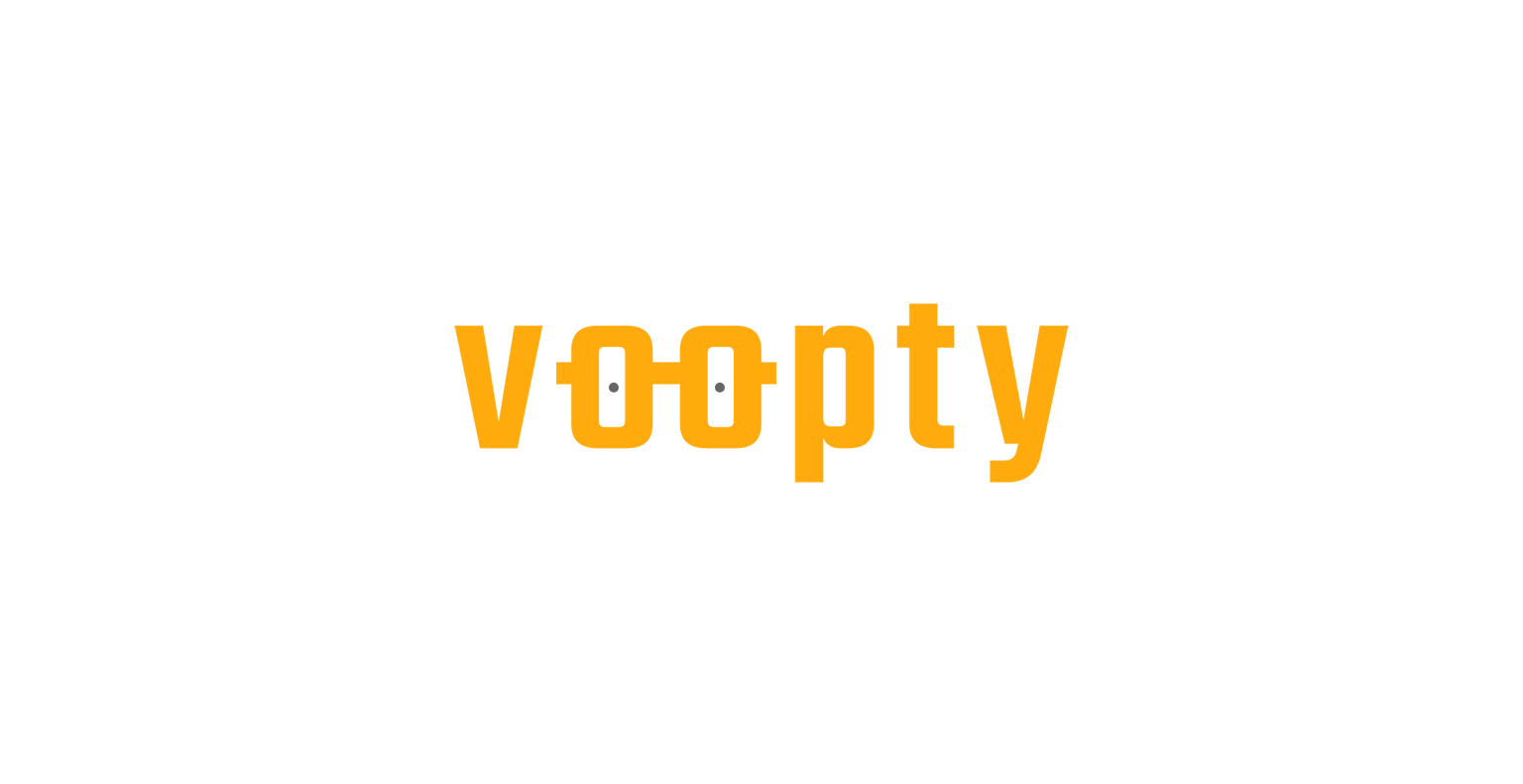 scroll, scrollTop: 0, scrollLeft: 0, axis: both 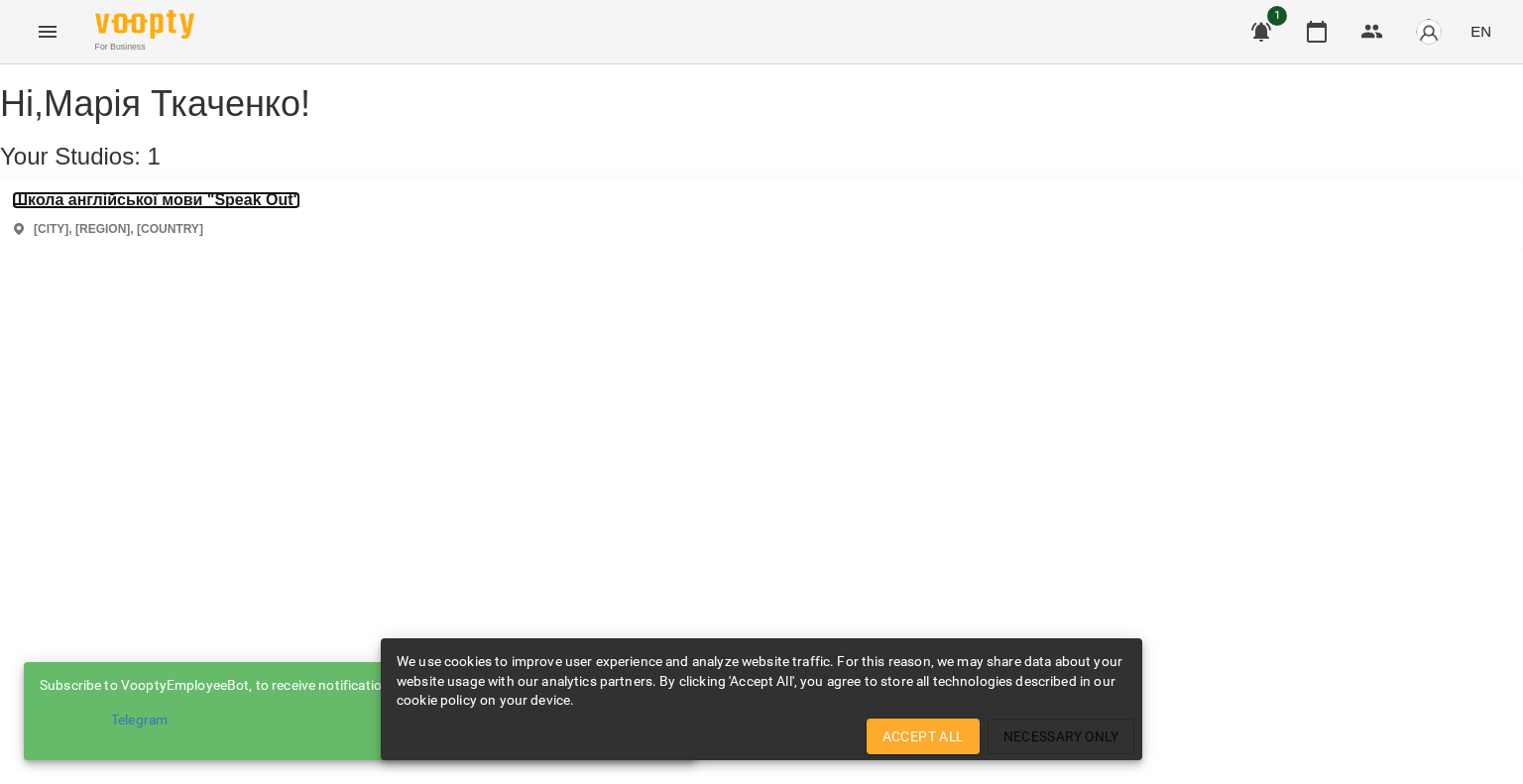 click on "Школа англійської мови "Speak Out"" at bounding box center (156, 200) 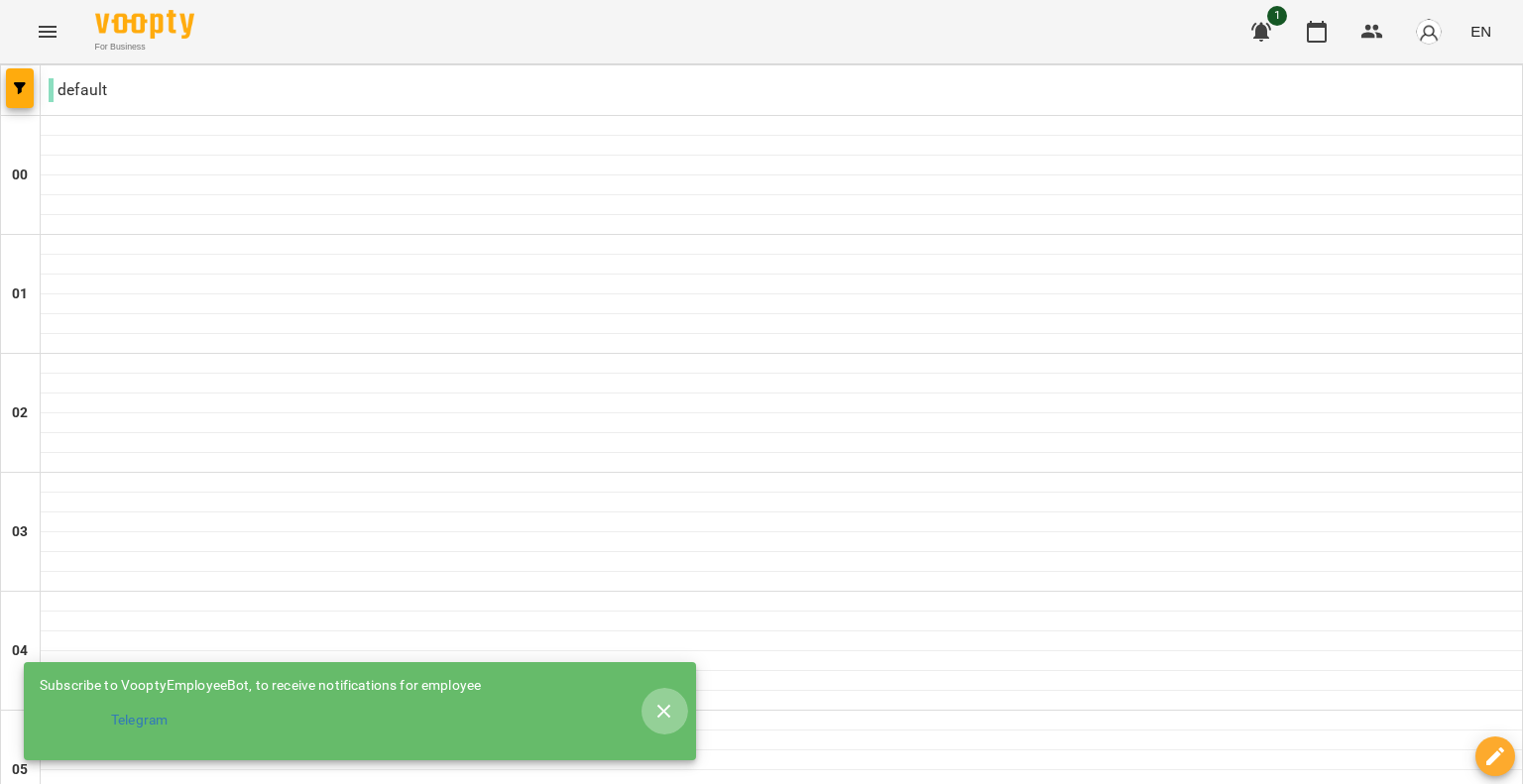 click 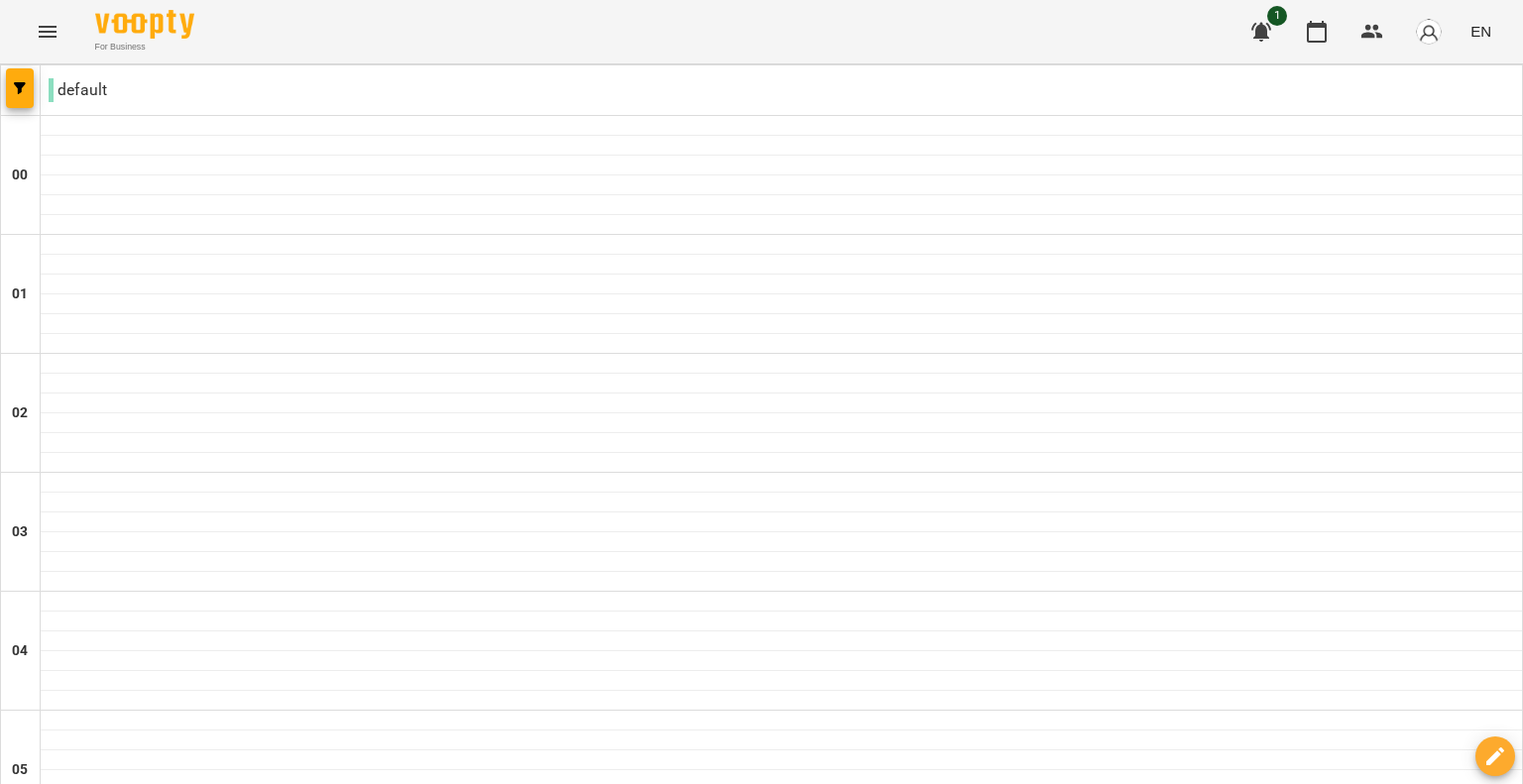 scroll, scrollTop: 1784, scrollLeft: 0, axis: vertical 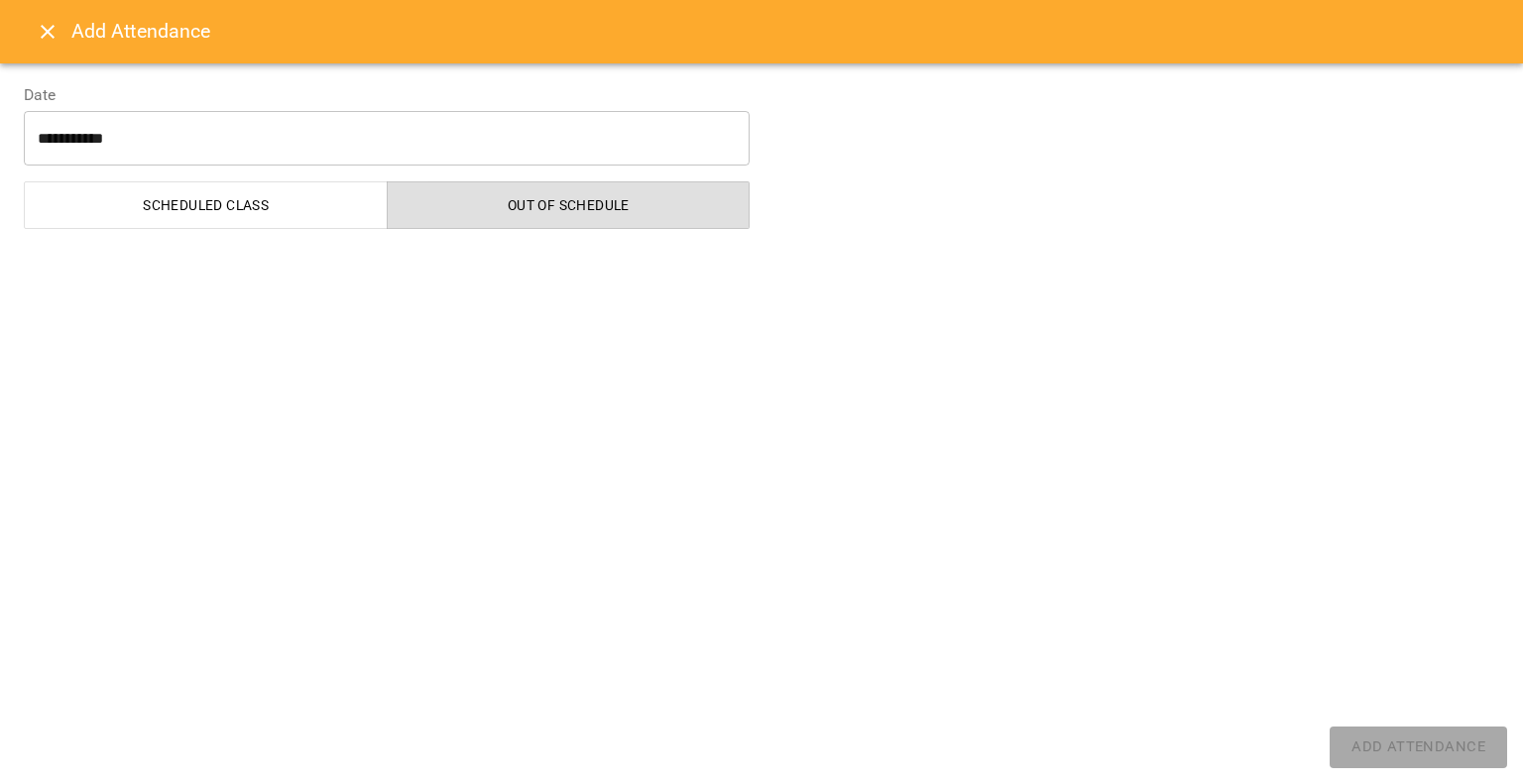 select on "**********" 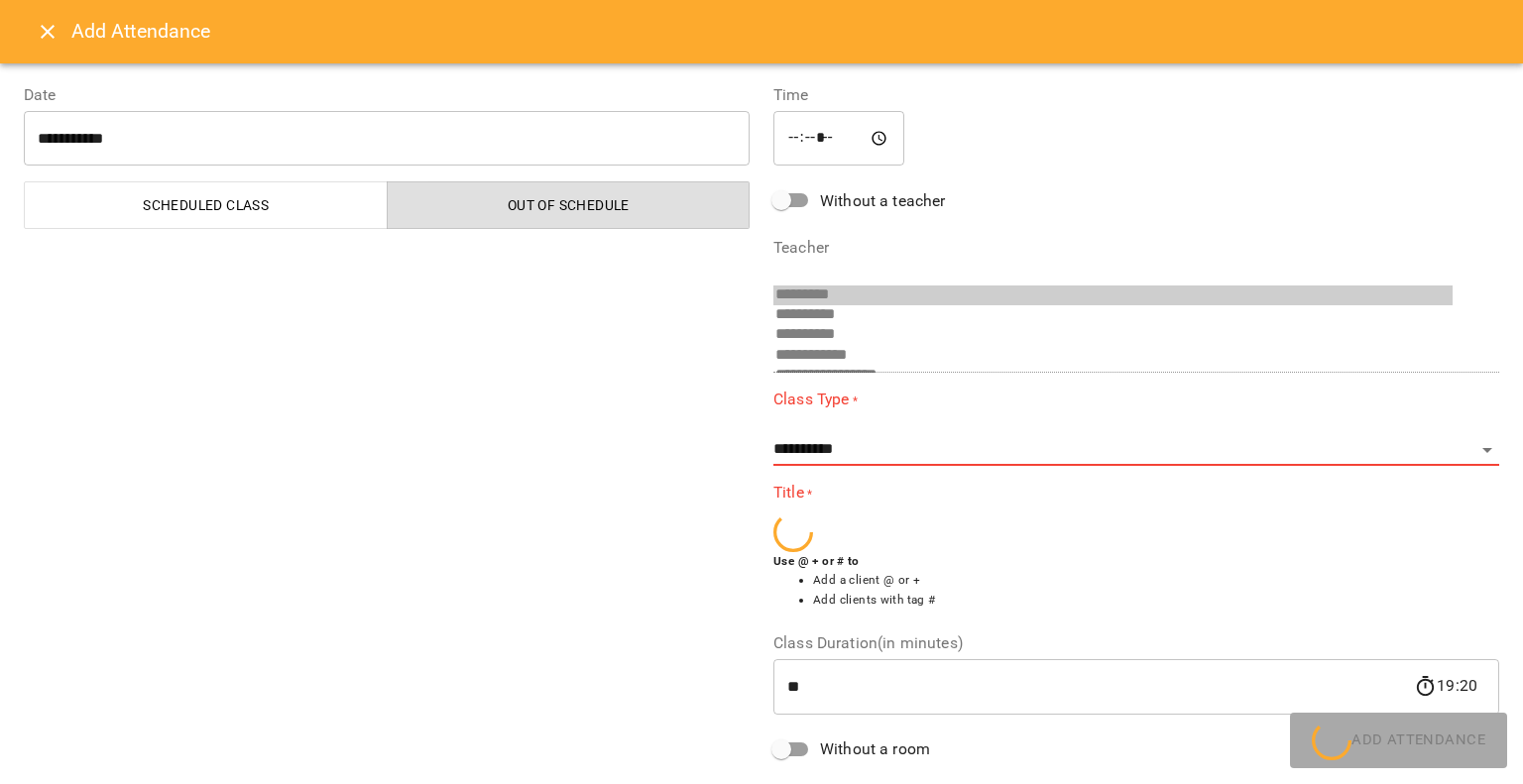 scroll, scrollTop: 193, scrollLeft: 0, axis: vertical 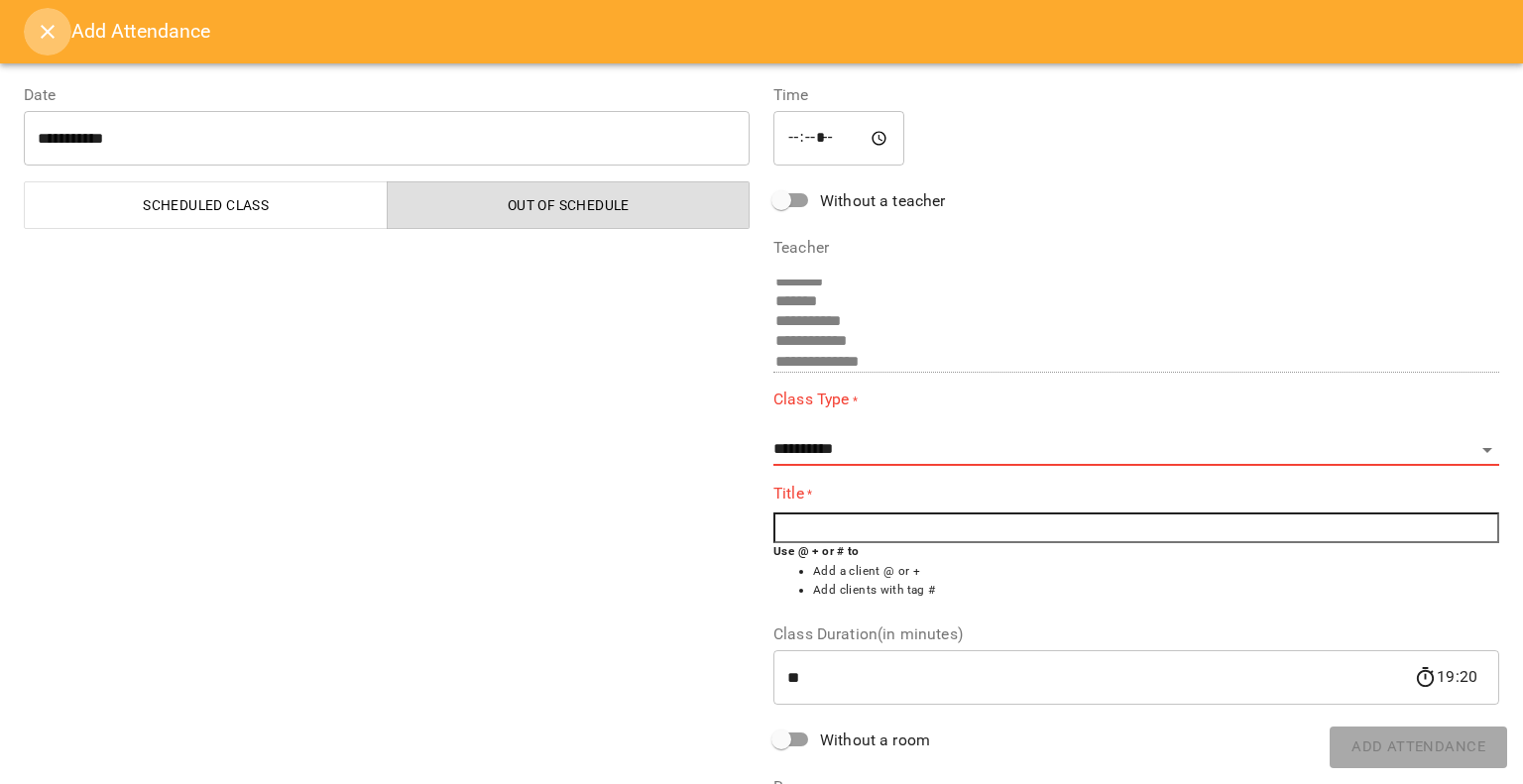 click 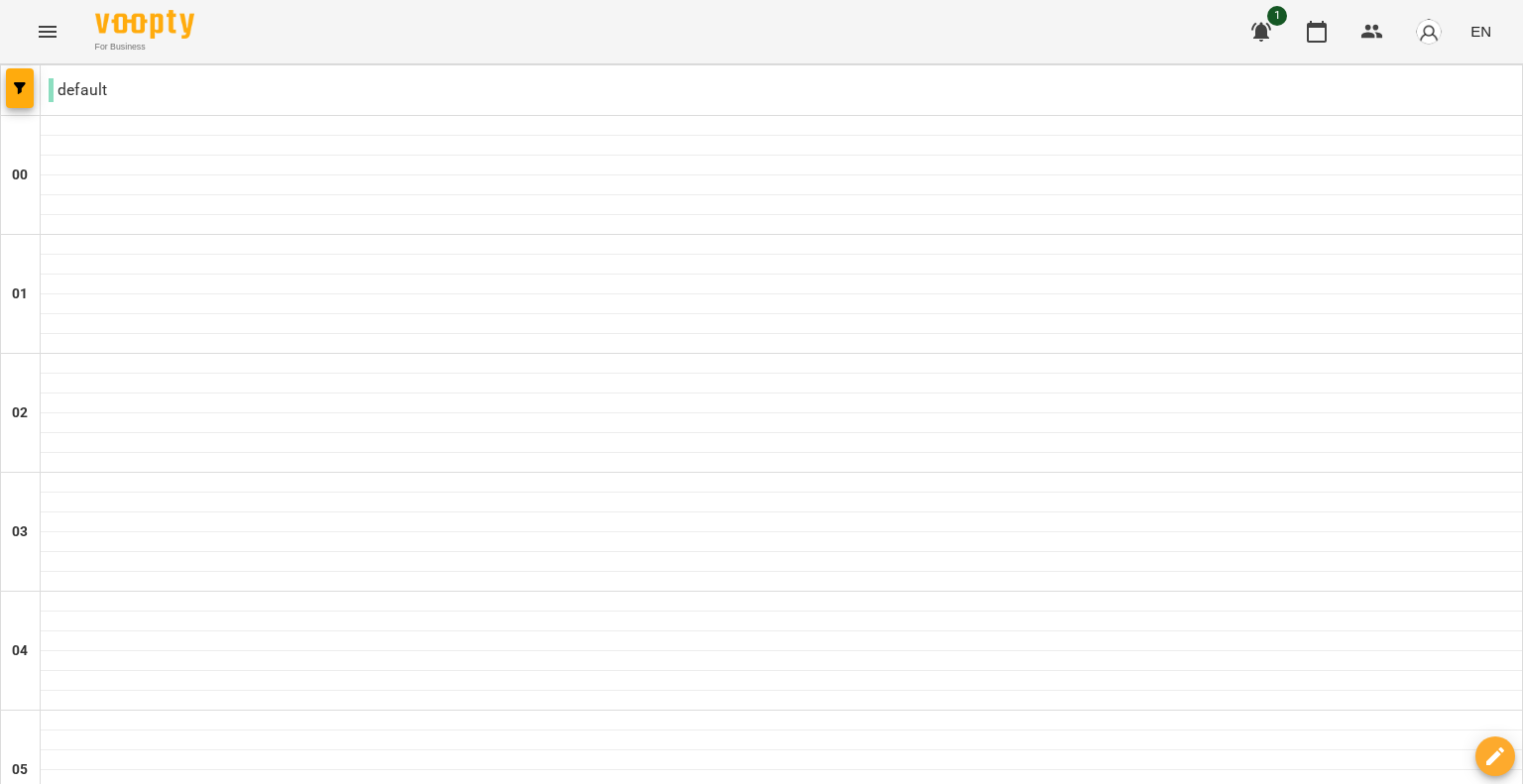 click at bounding box center [781, 2069] 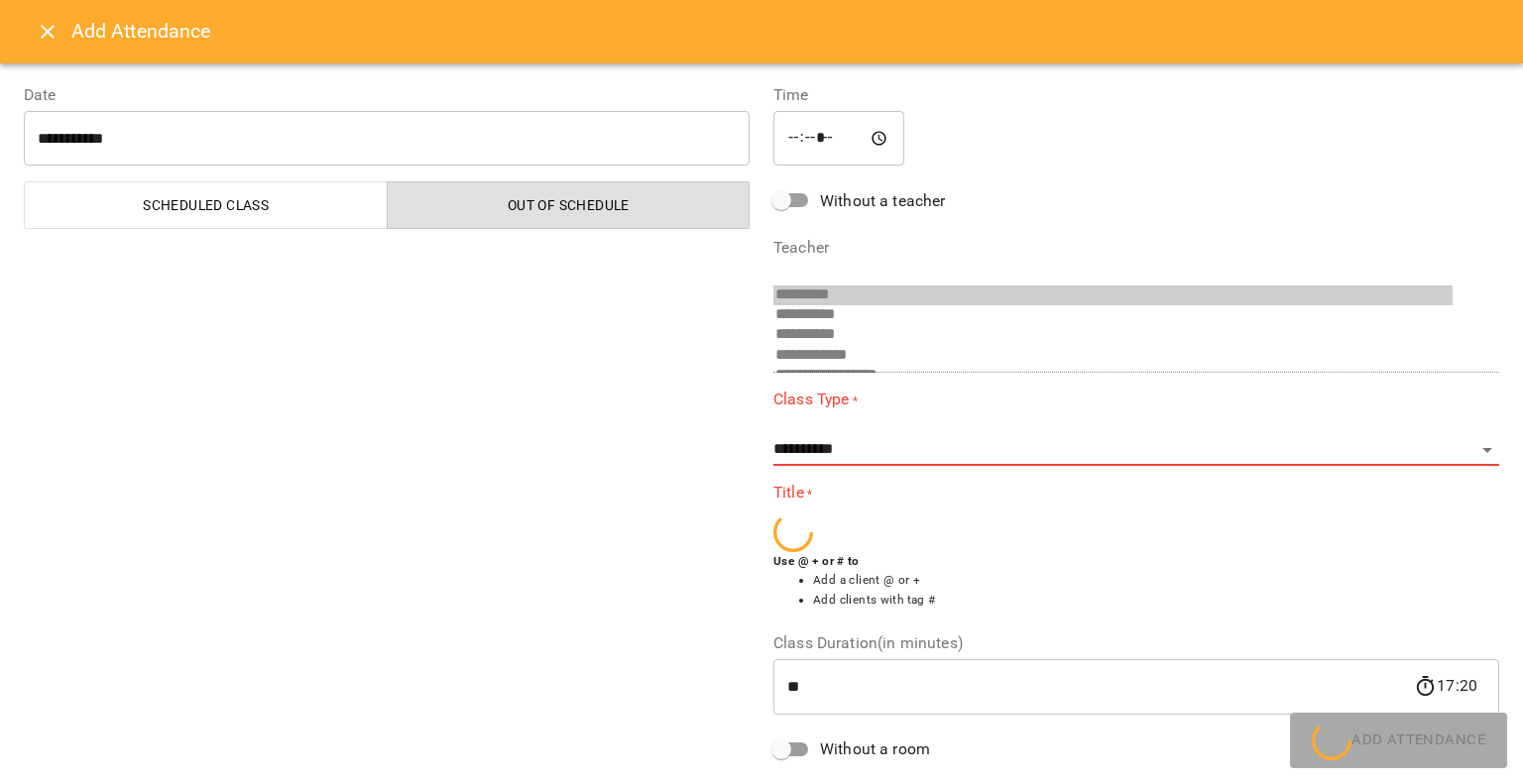 scroll, scrollTop: 193, scrollLeft: 0, axis: vertical 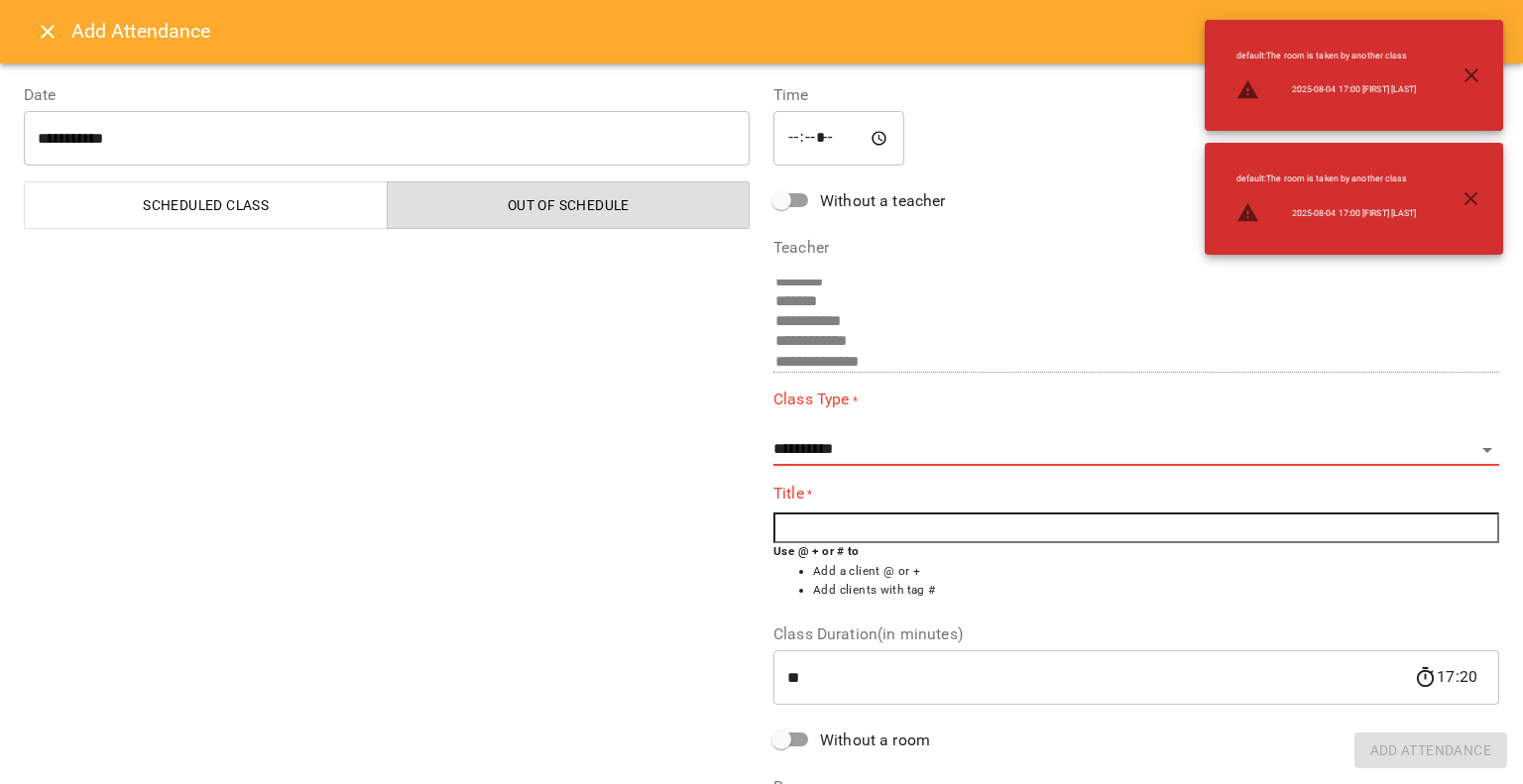 click on "*****" at bounding box center [839, 139] 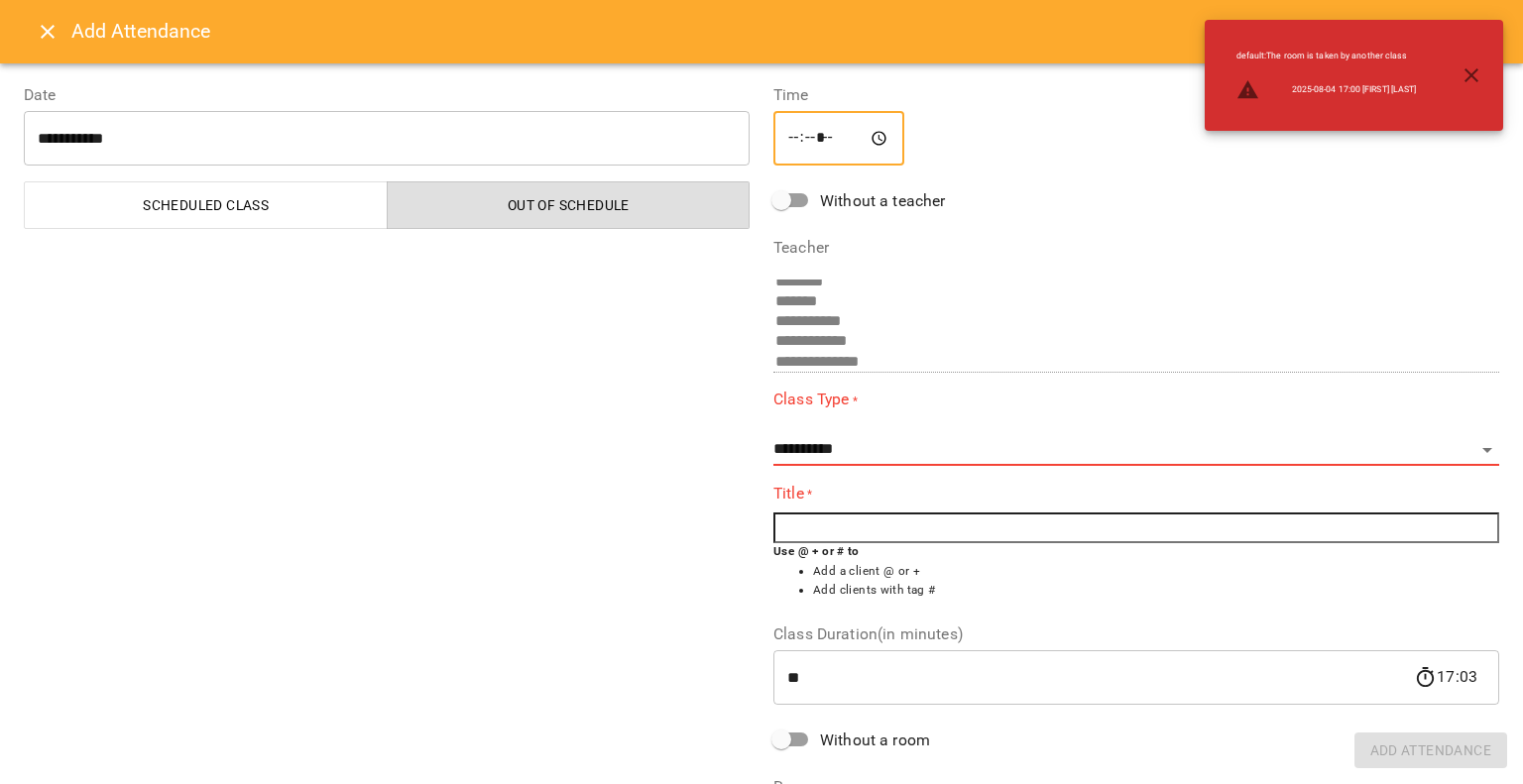 type on "*****" 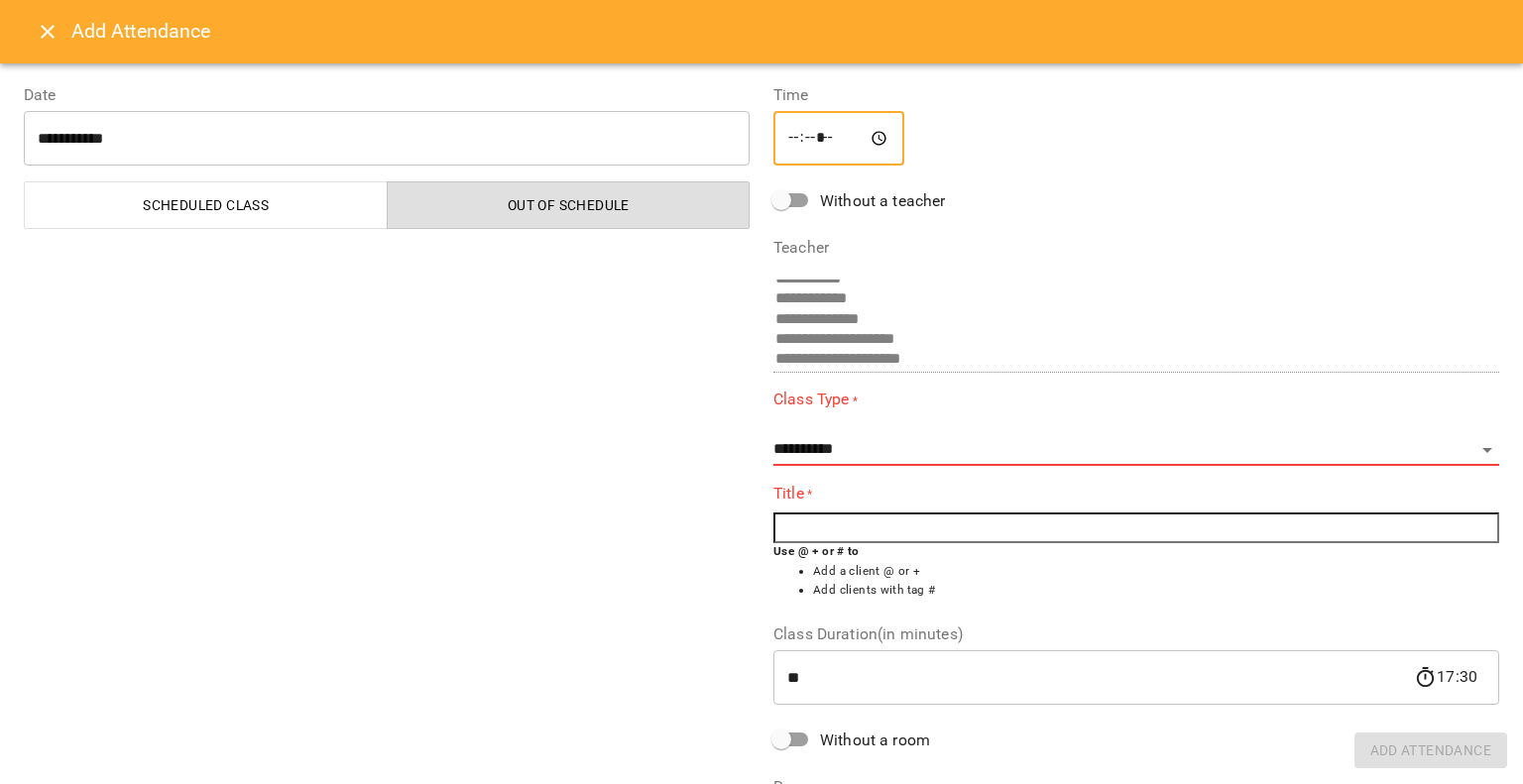 scroll, scrollTop: 201, scrollLeft: 0, axis: vertical 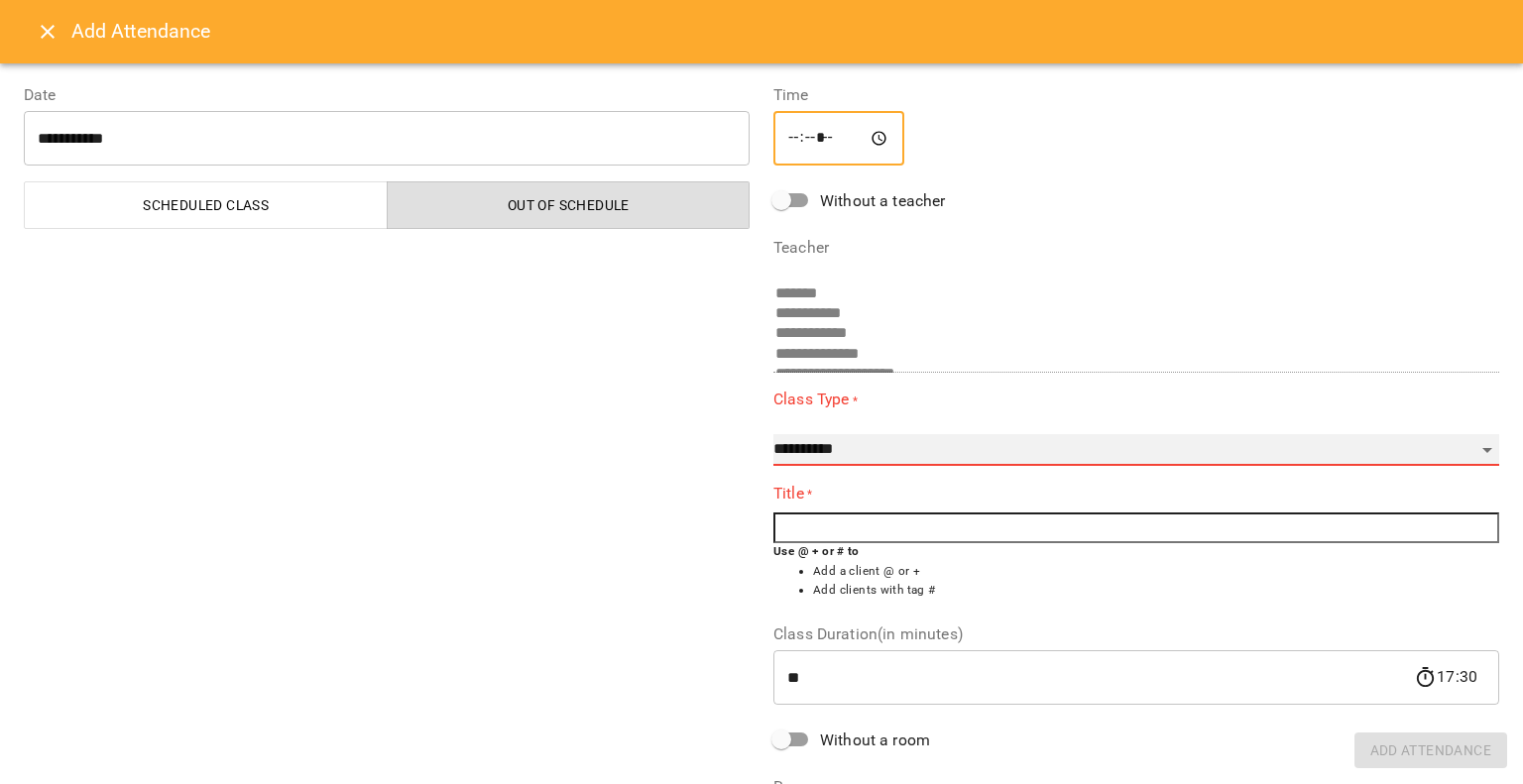 click on "**********" at bounding box center (1136, 450) 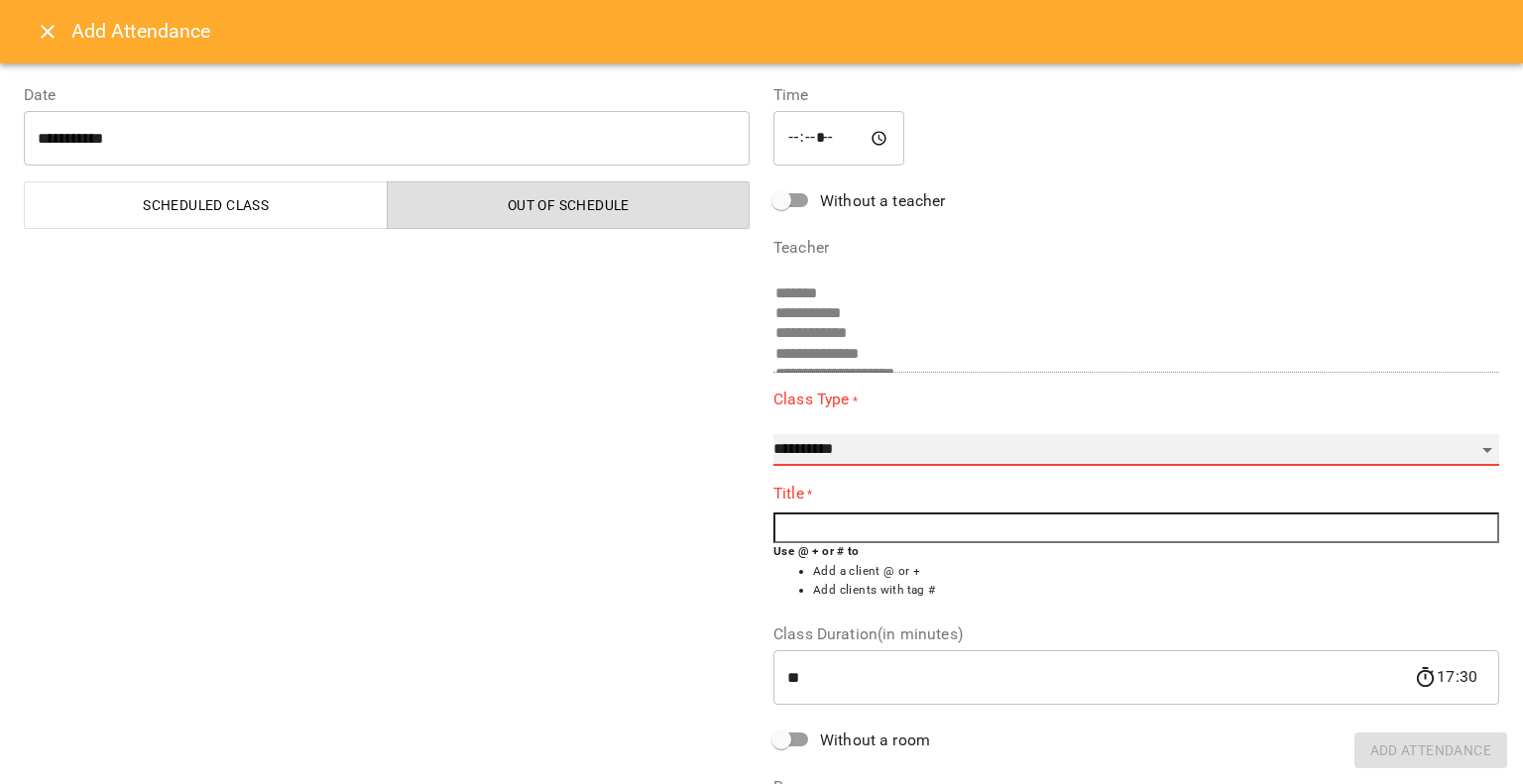 select on "**********" 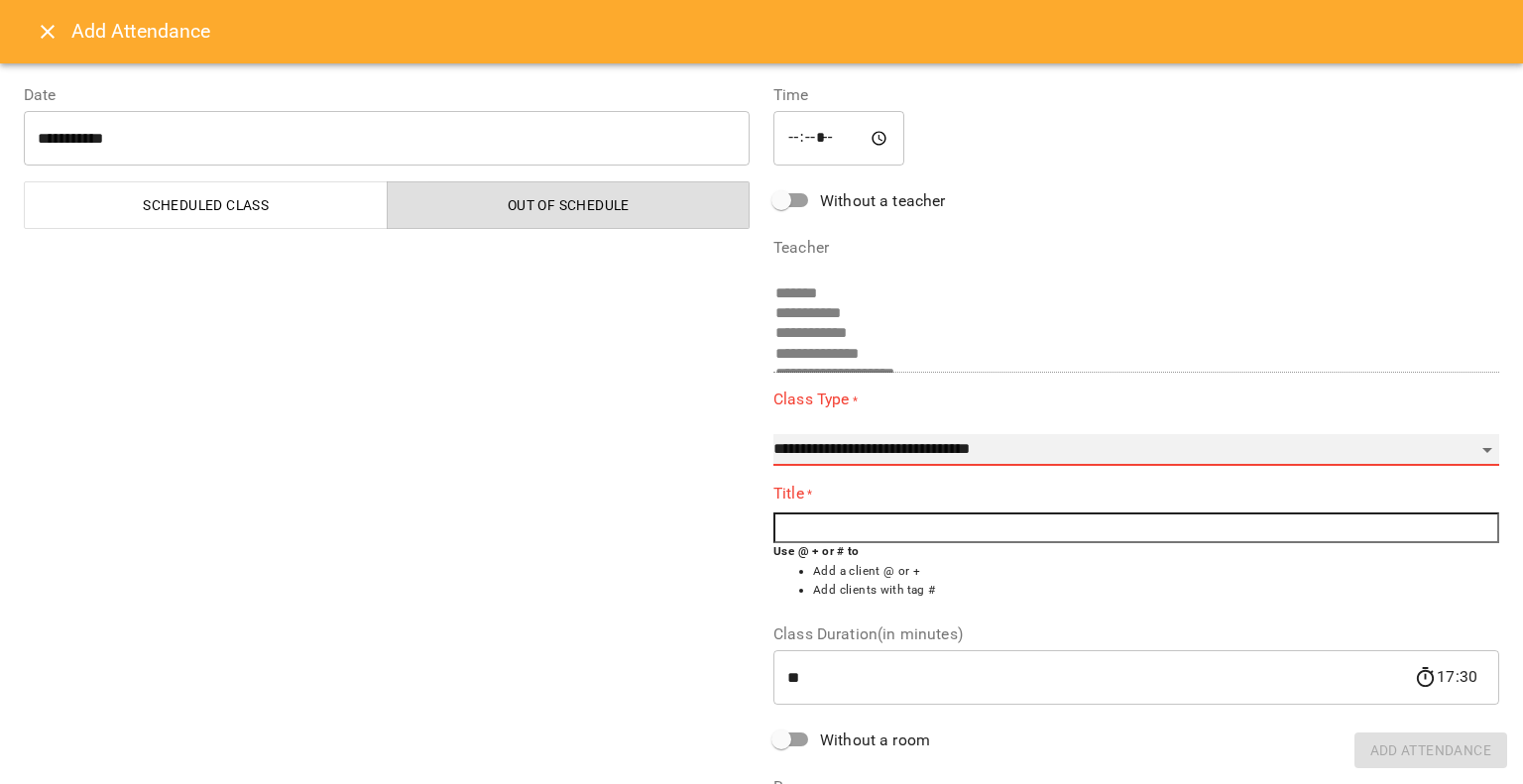 click on "**********" at bounding box center (1136, 450) 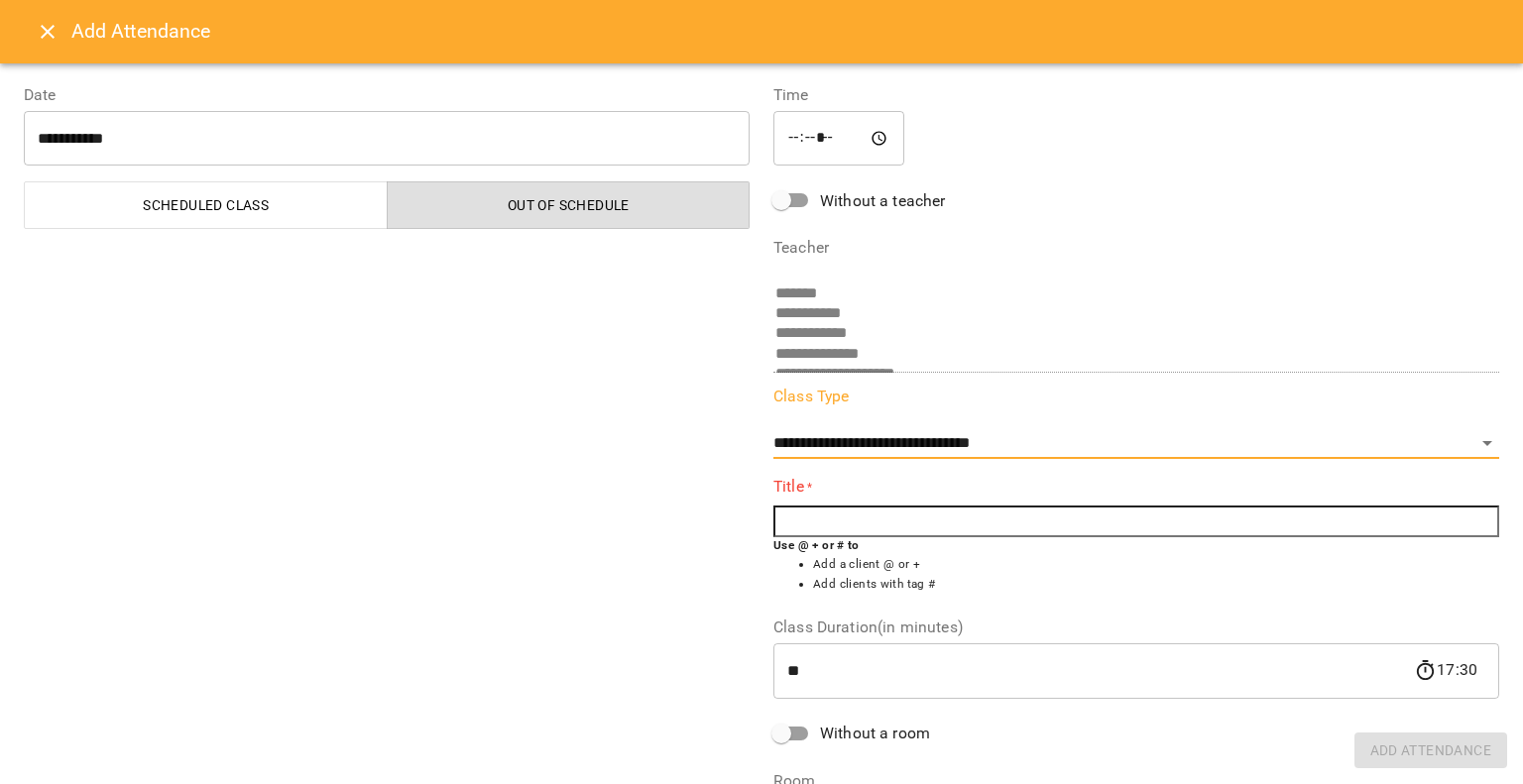 click at bounding box center [1136, 521] 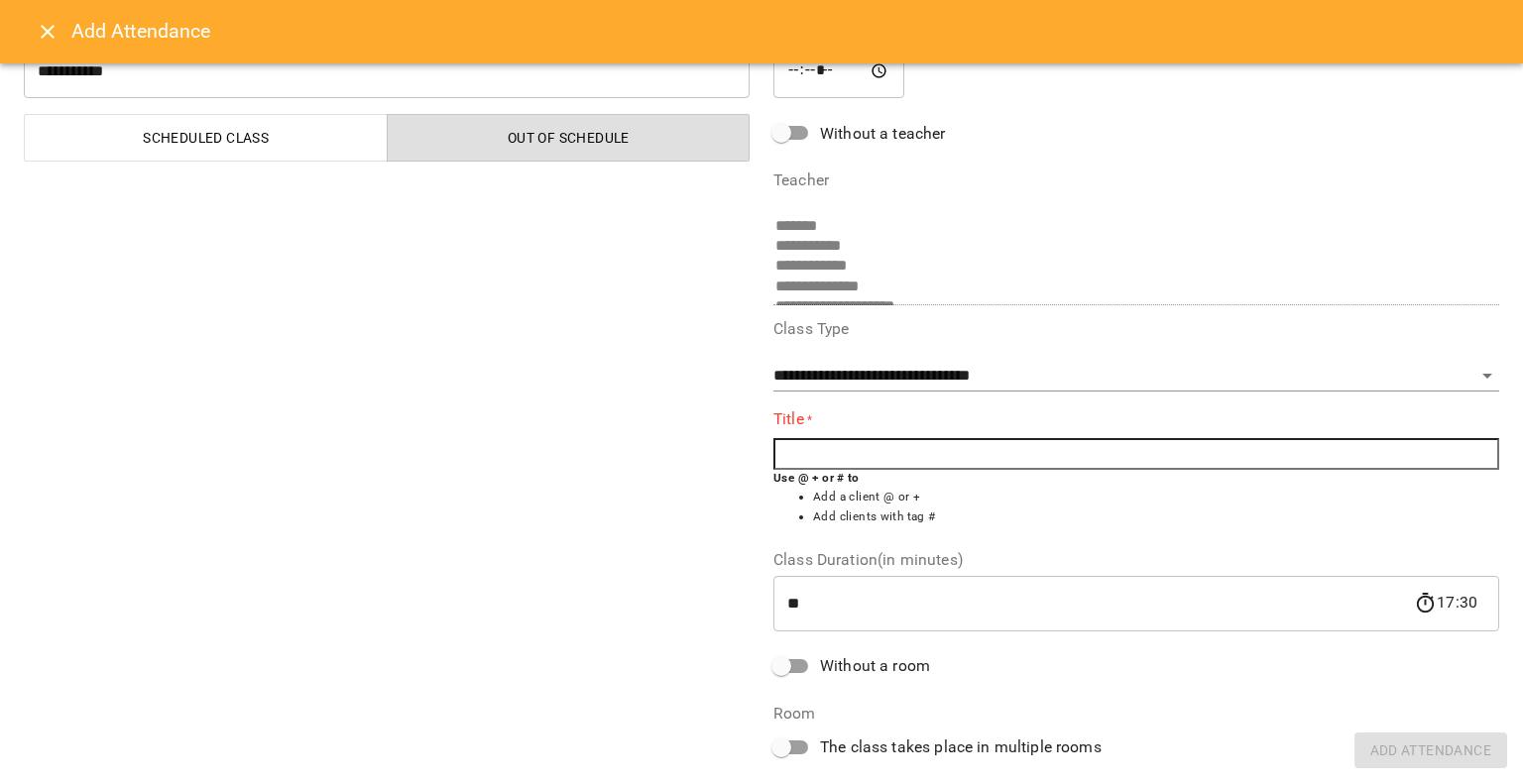 scroll, scrollTop: 99, scrollLeft: 0, axis: vertical 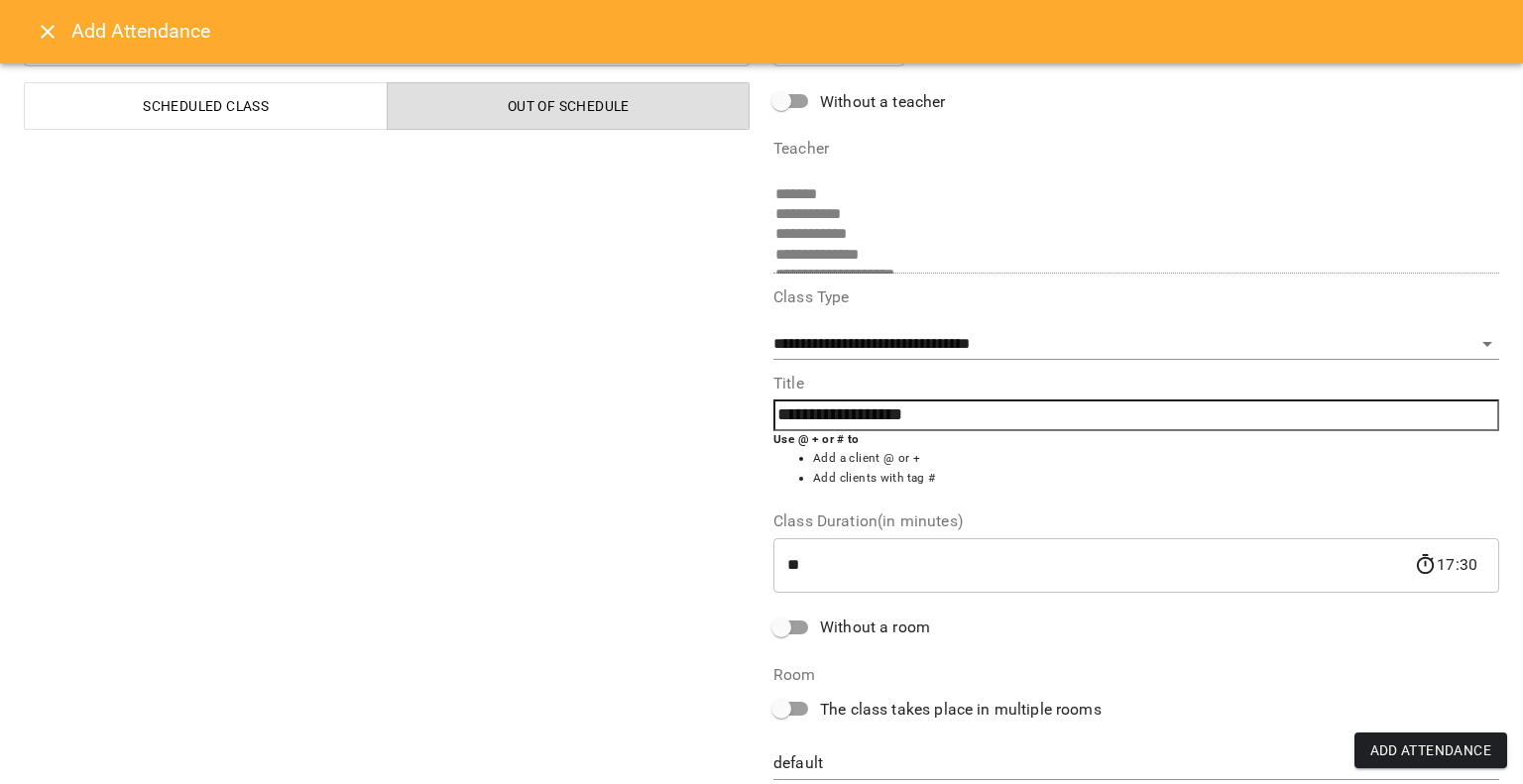 type on "**********" 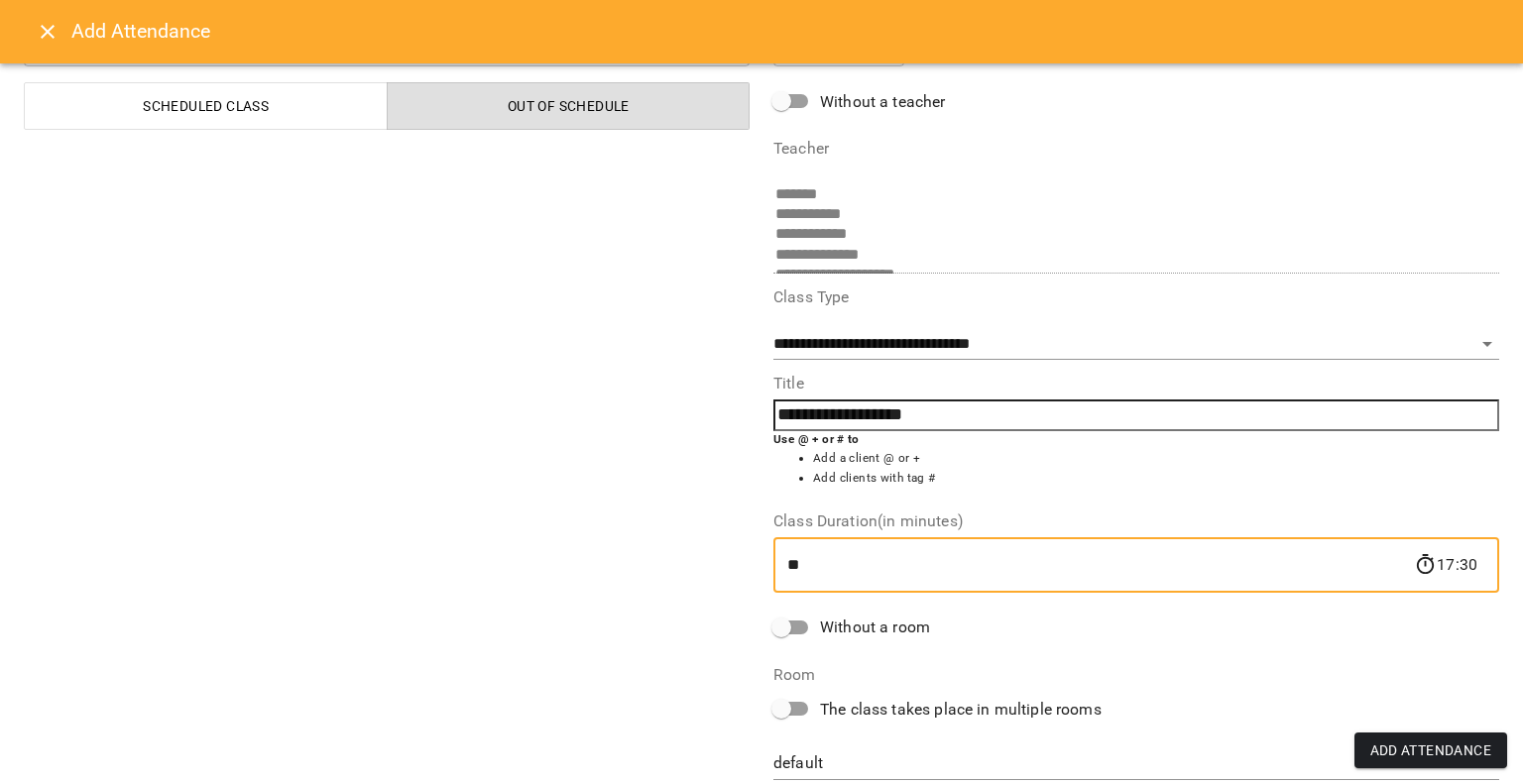 type on "*" 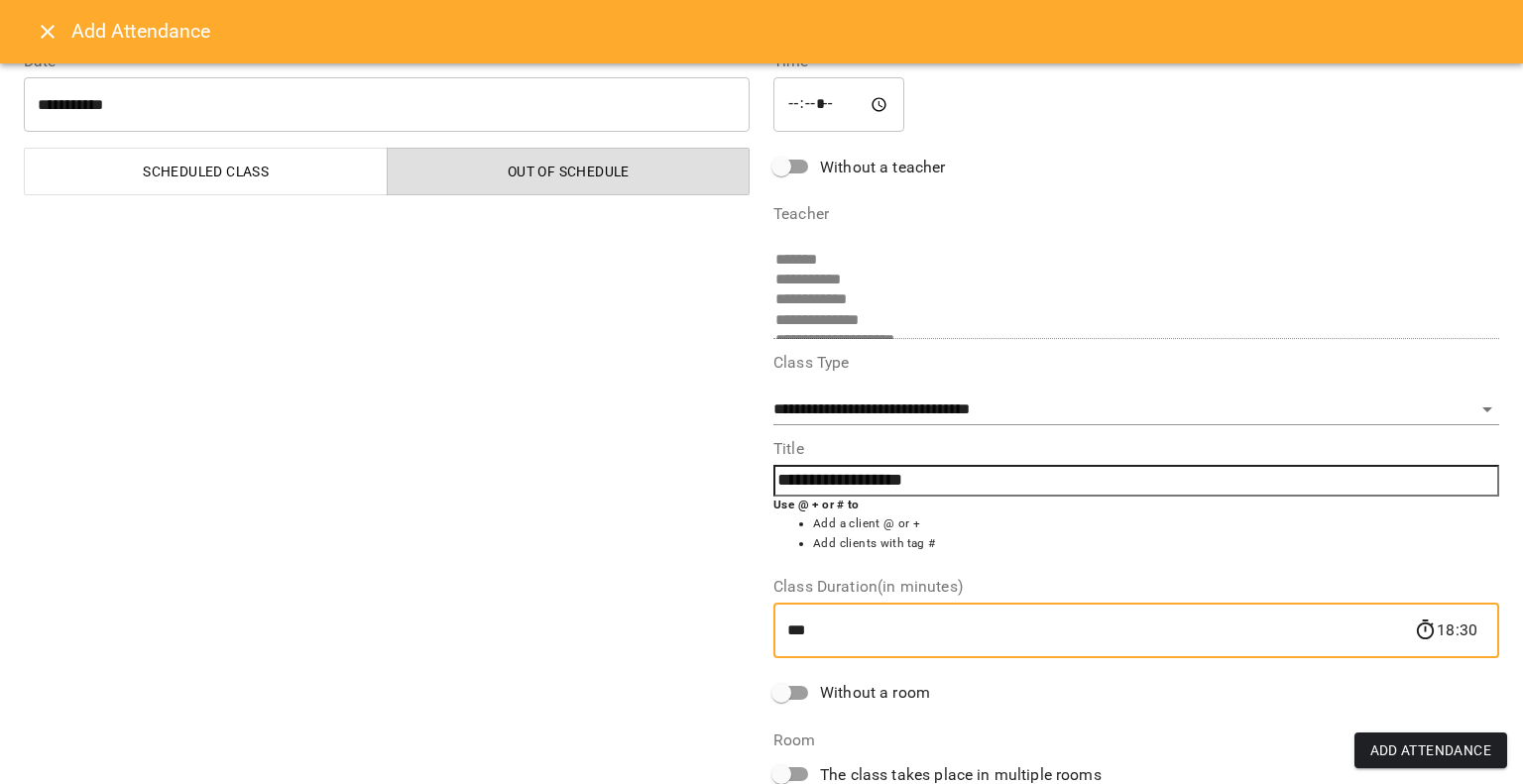 scroll, scrollTop: 0, scrollLeft: 0, axis: both 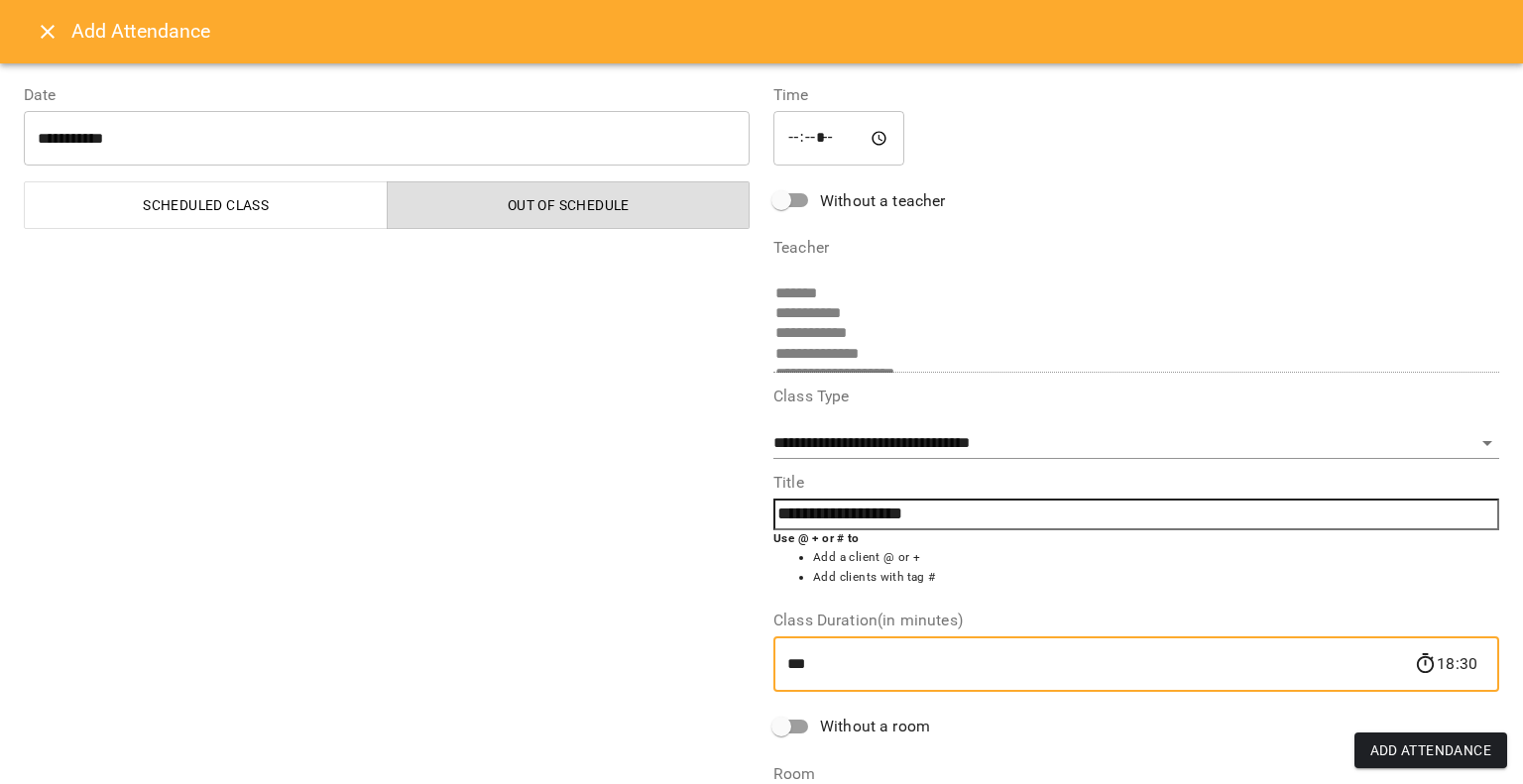 type on "***" 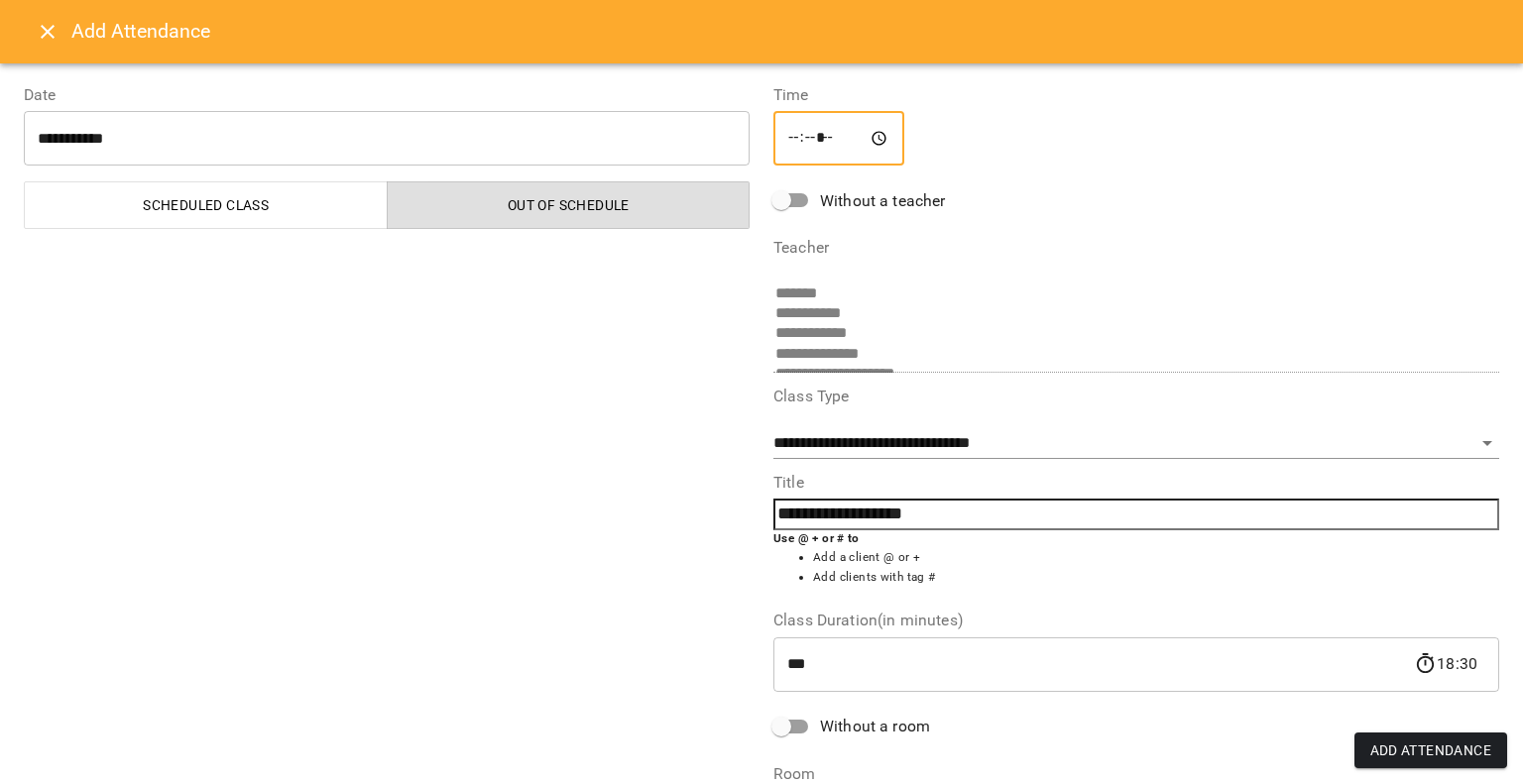 click on "*****" at bounding box center (839, 139) 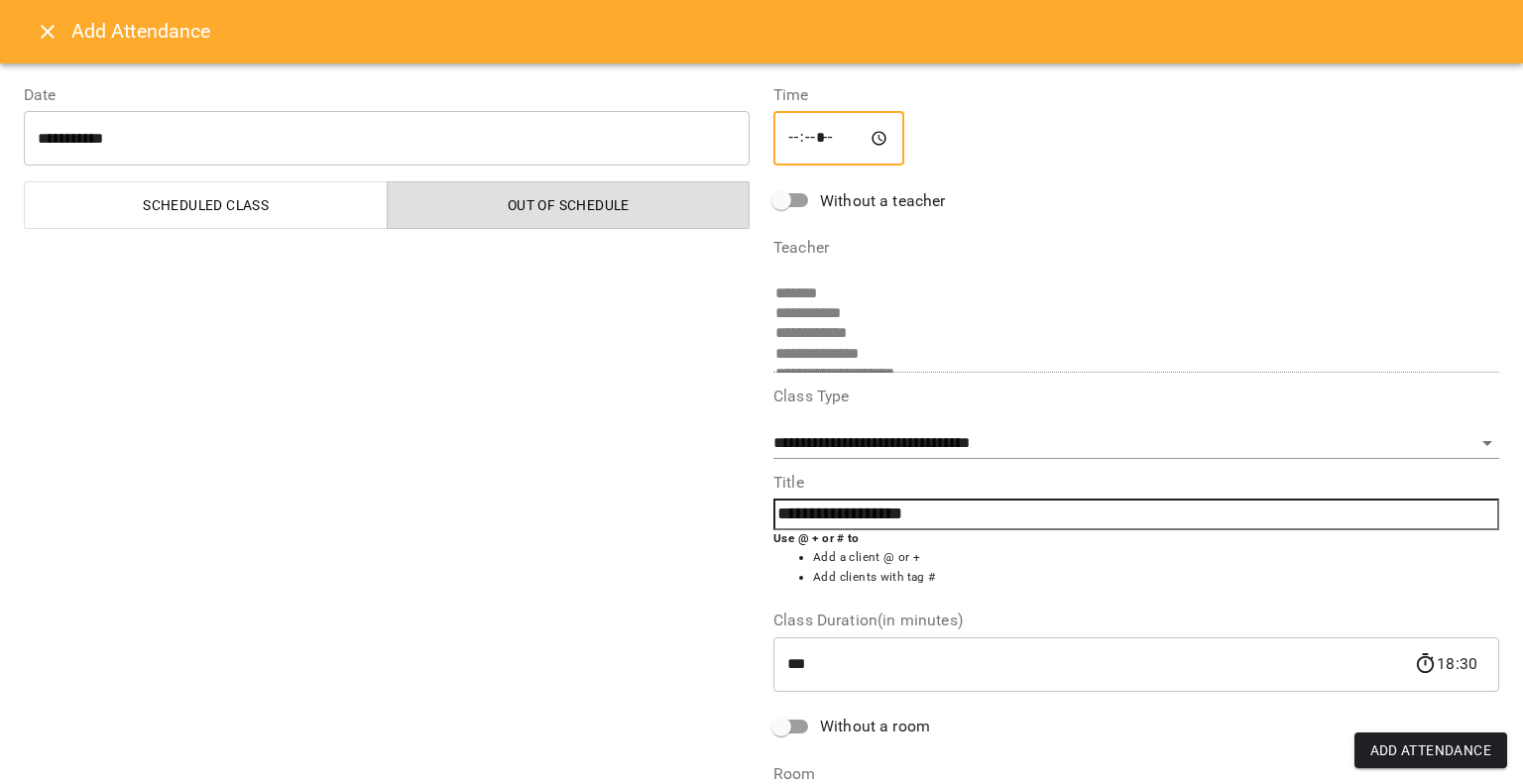 click on "*****" at bounding box center [839, 139] 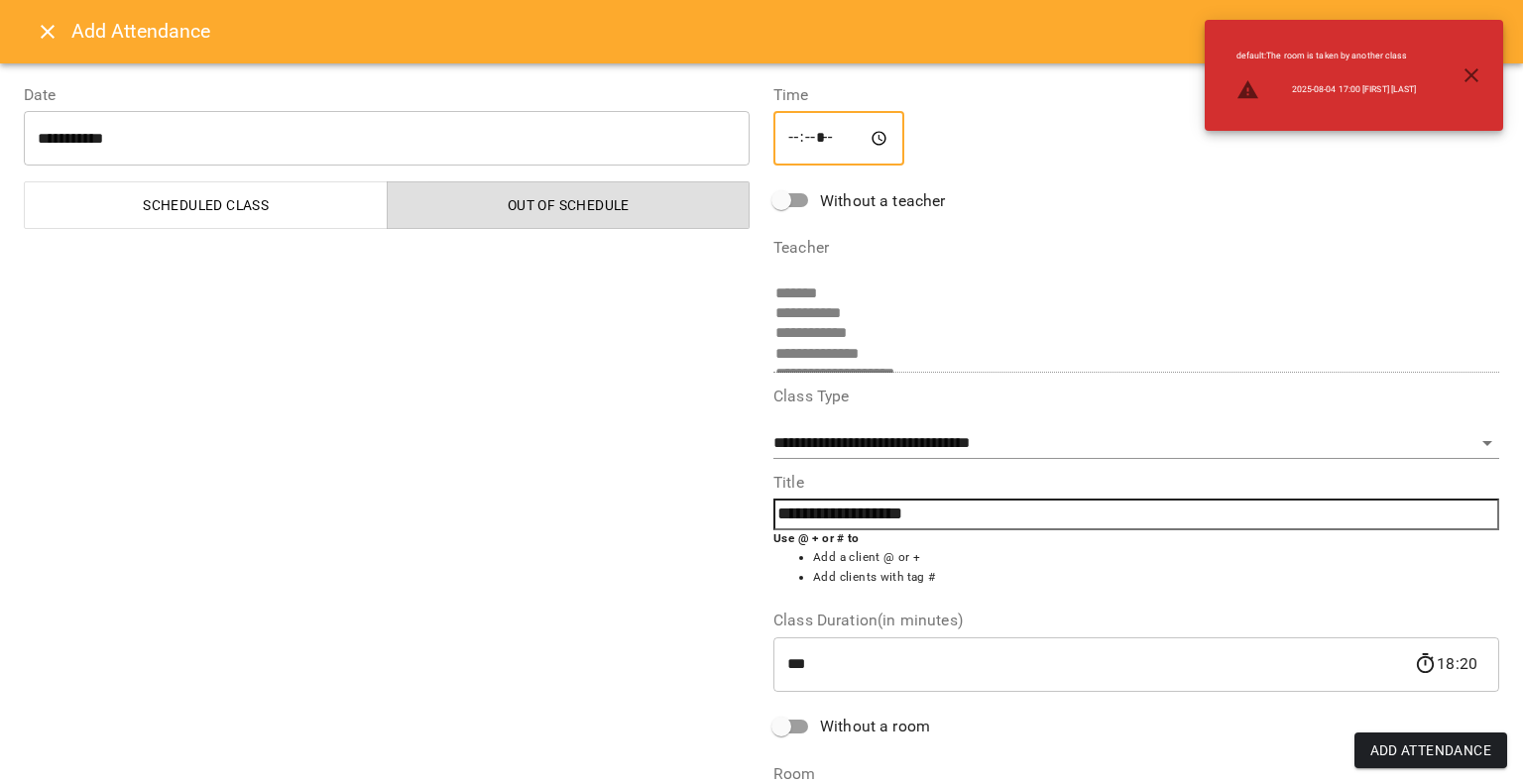 type on "*****" 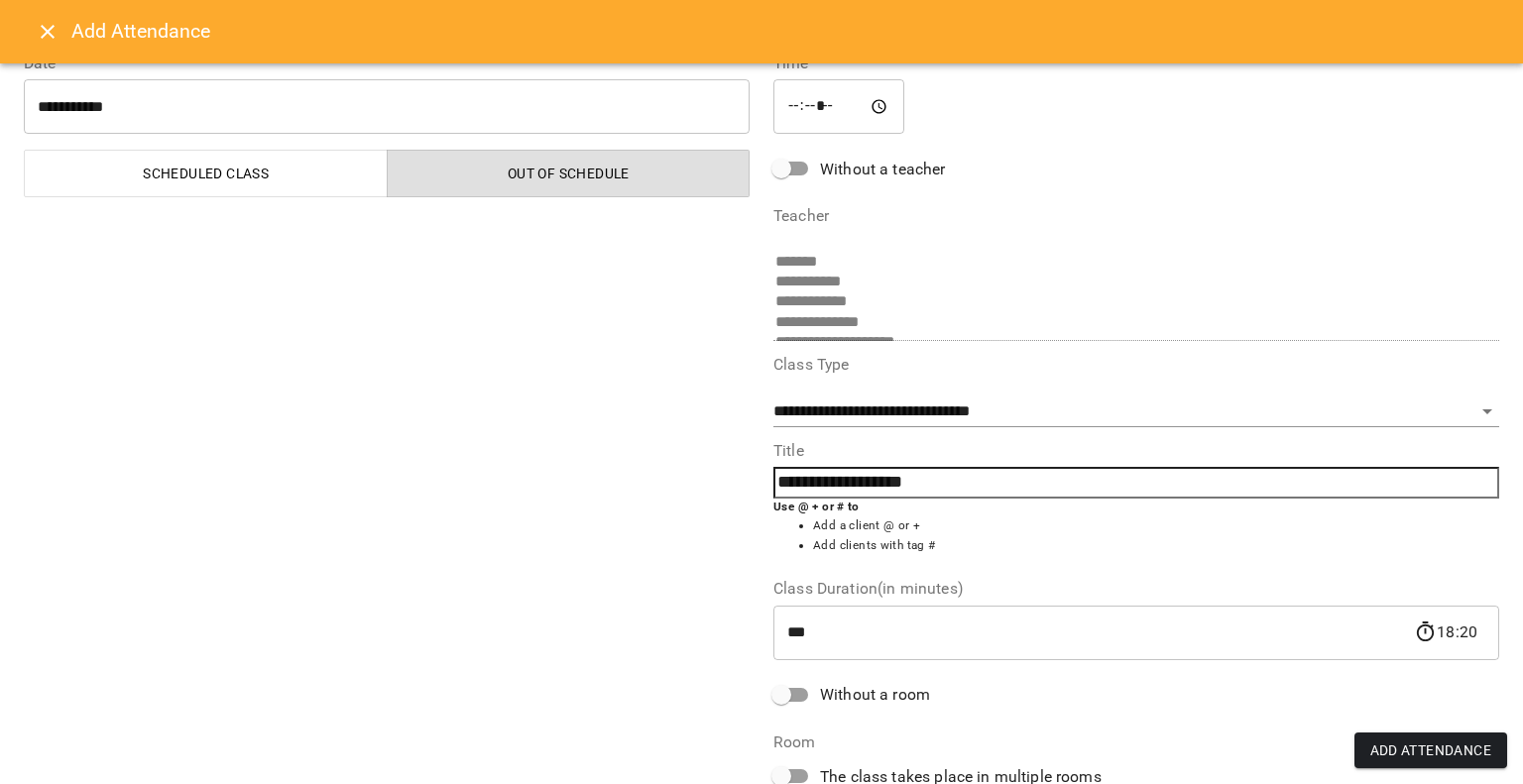 scroll, scrollTop: 0, scrollLeft: 0, axis: both 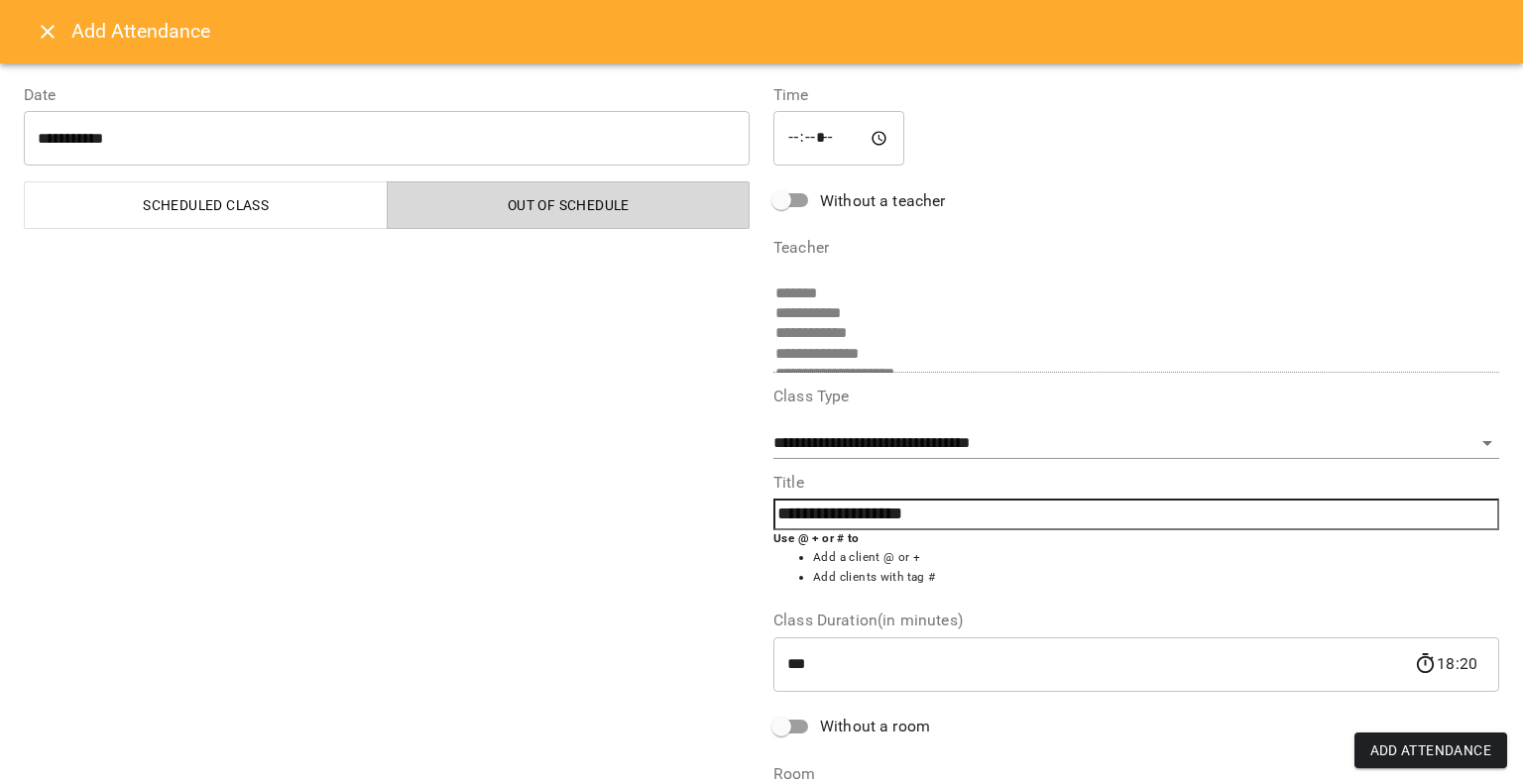click on "Out of Schedule" at bounding box center [569, 205] 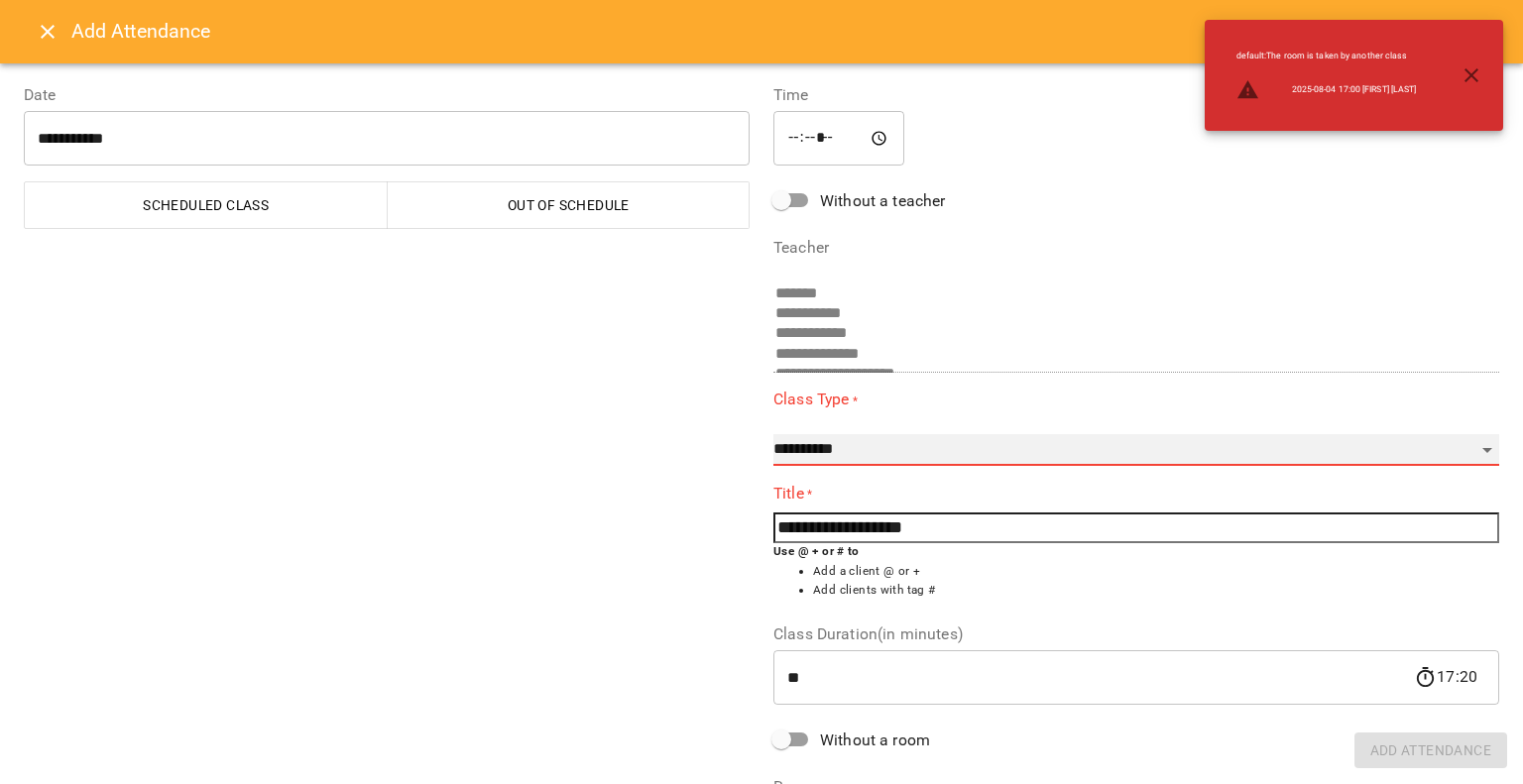 click on "**********" at bounding box center (1136, 450) 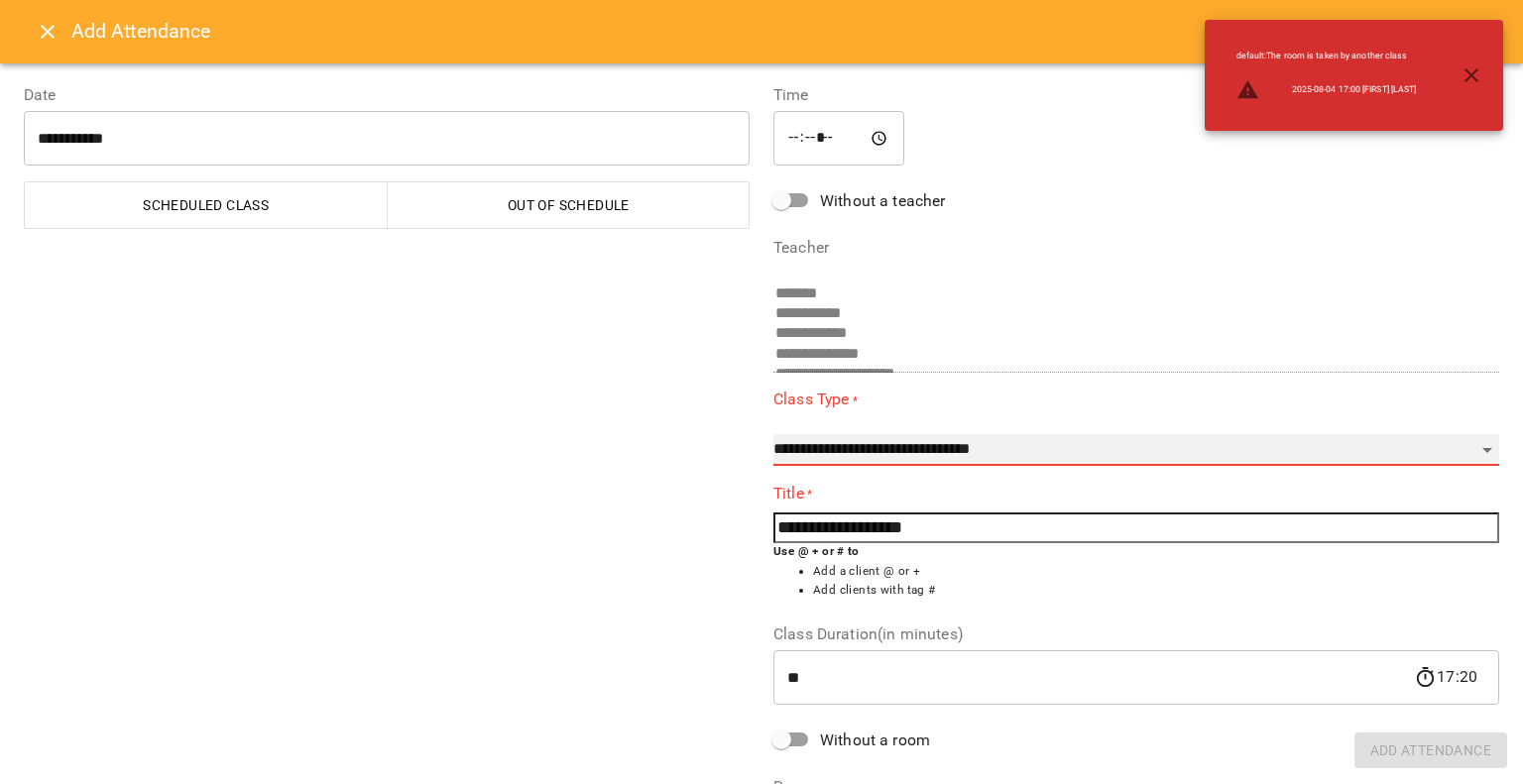 click on "**********" at bounding box center [1136, 450] 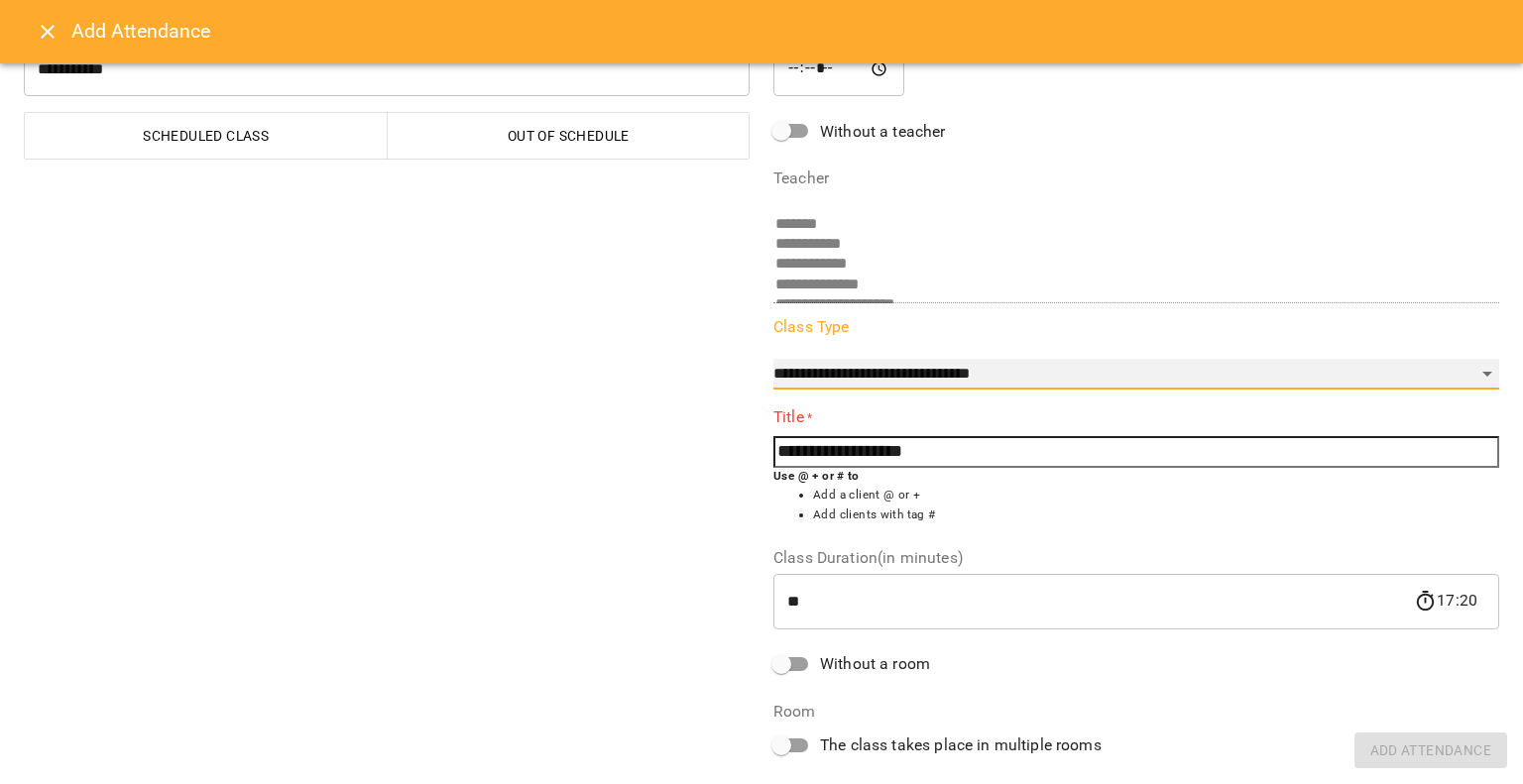 scroll, scrollTop: 0, scrollLeft: 0, axis: both 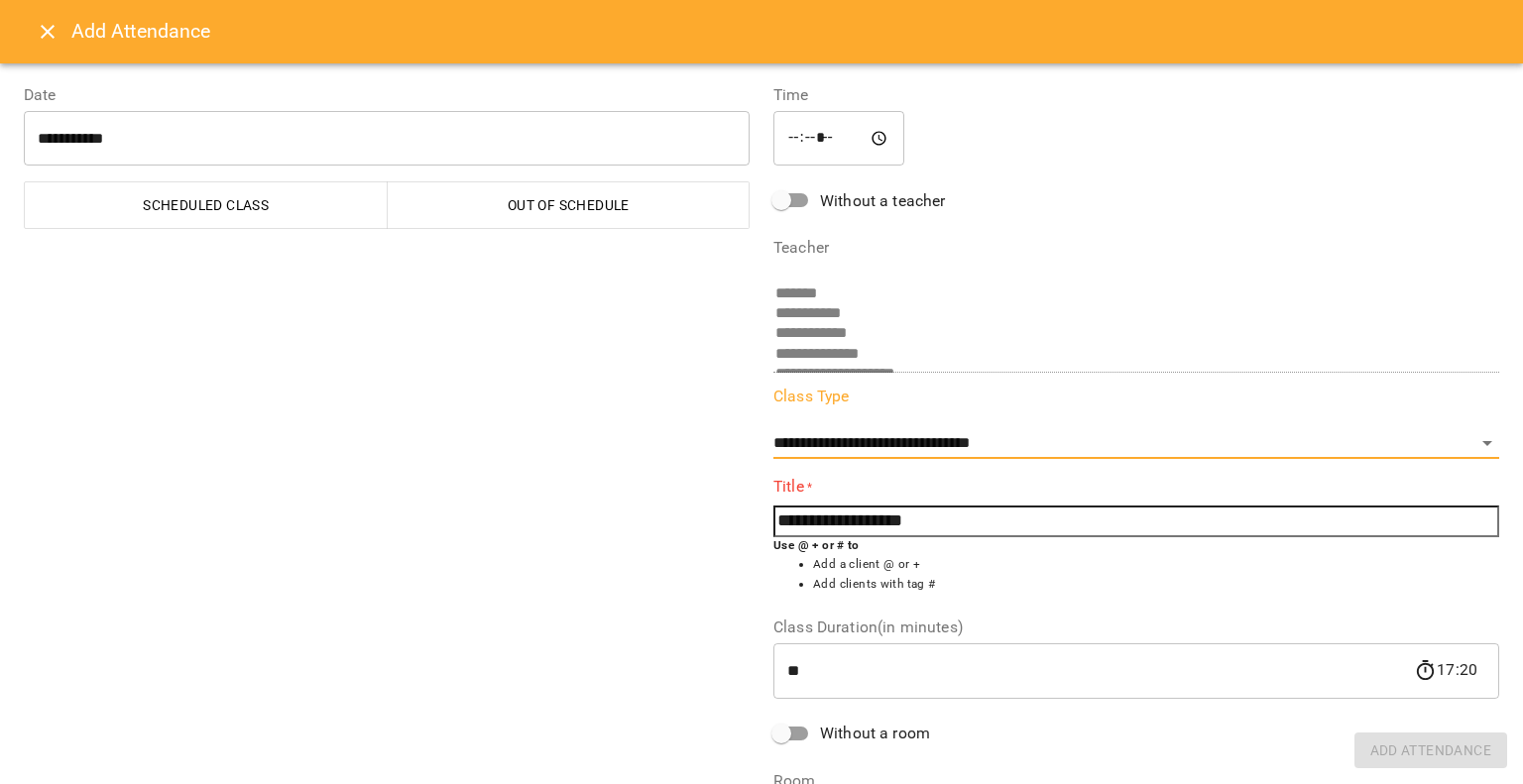 click on "**********" at bounding box center [1136, 487] 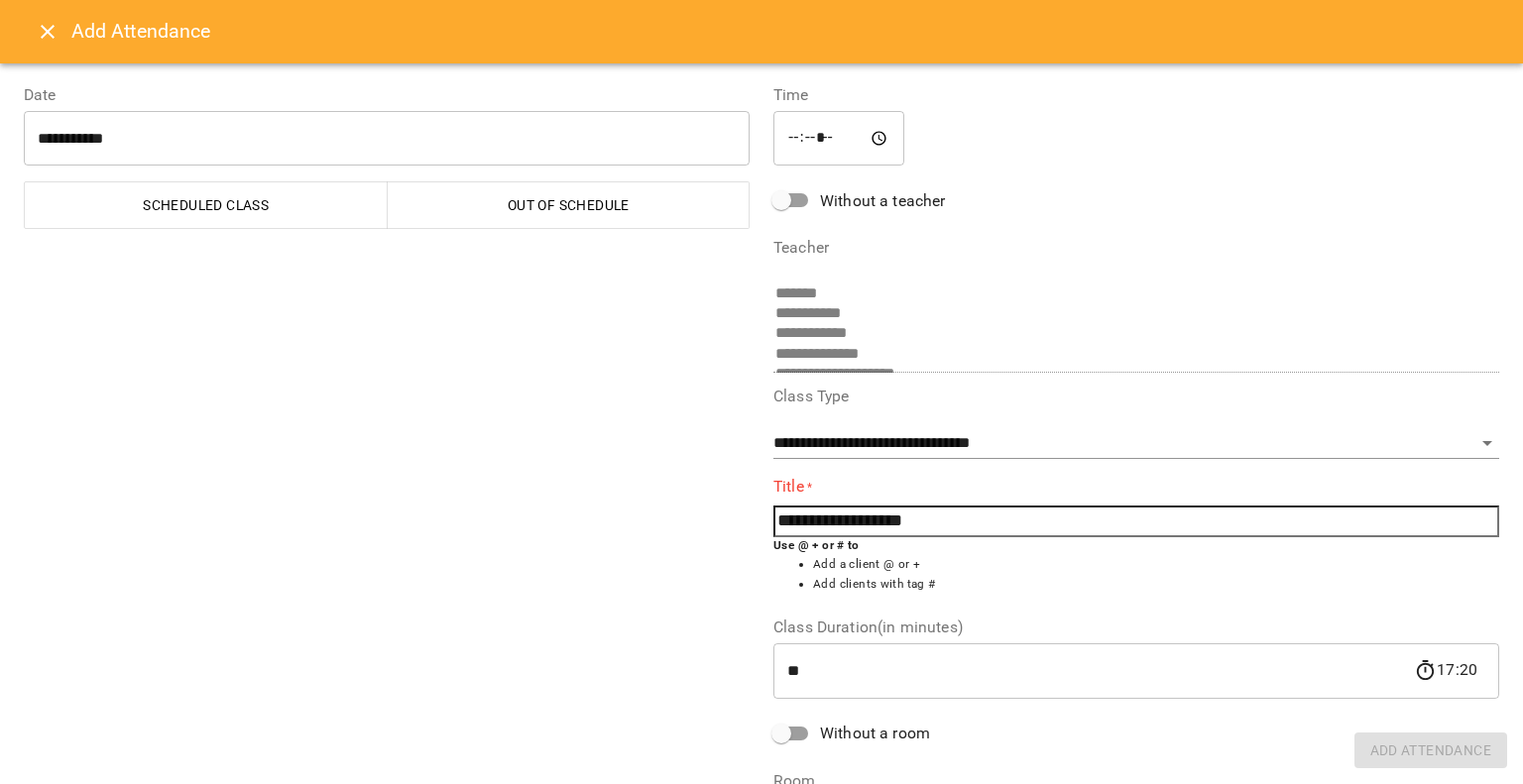 click on "Out of Schedule" at bounding box center (569, 205) 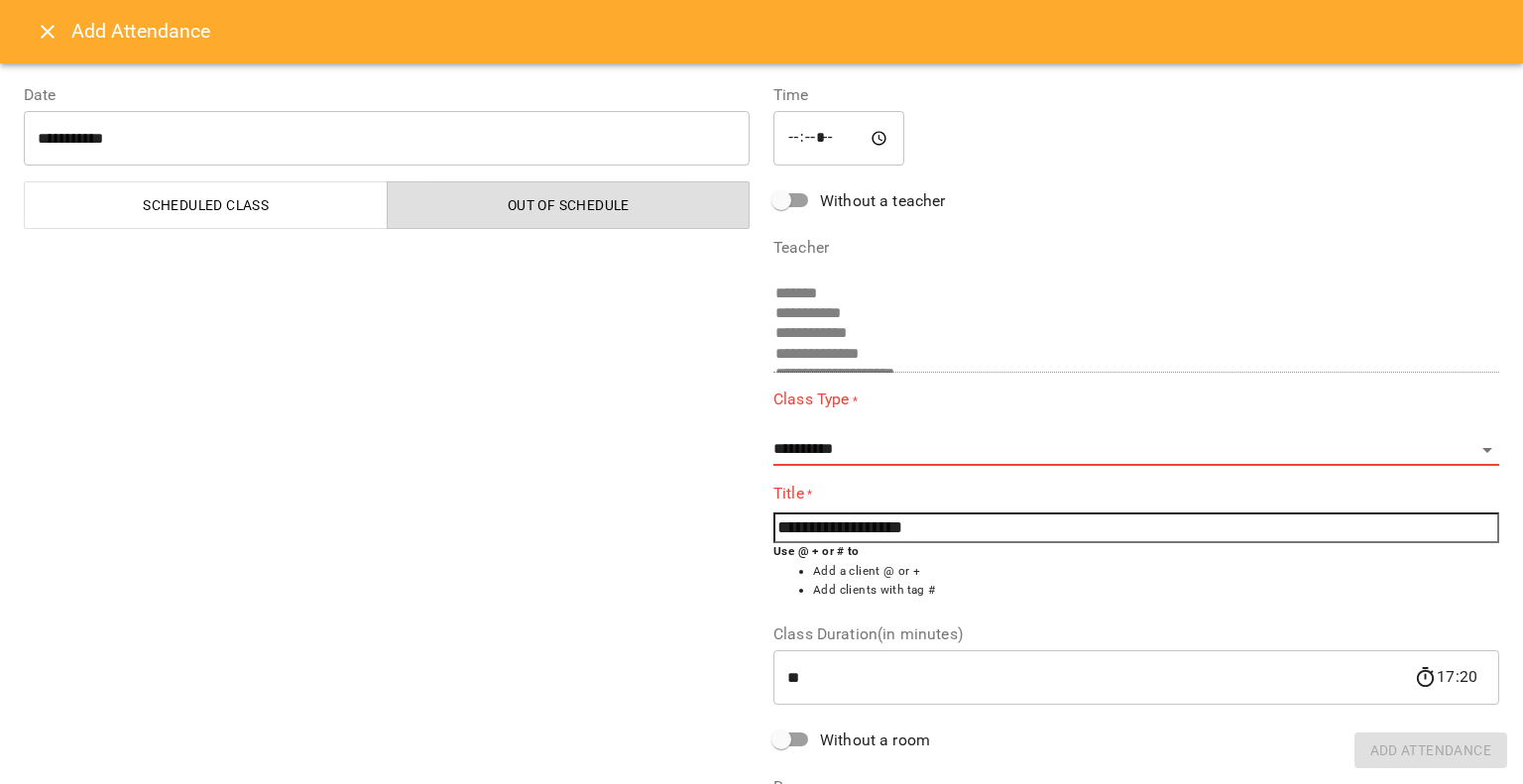 click on "*****" at bounding box center [839, 139] 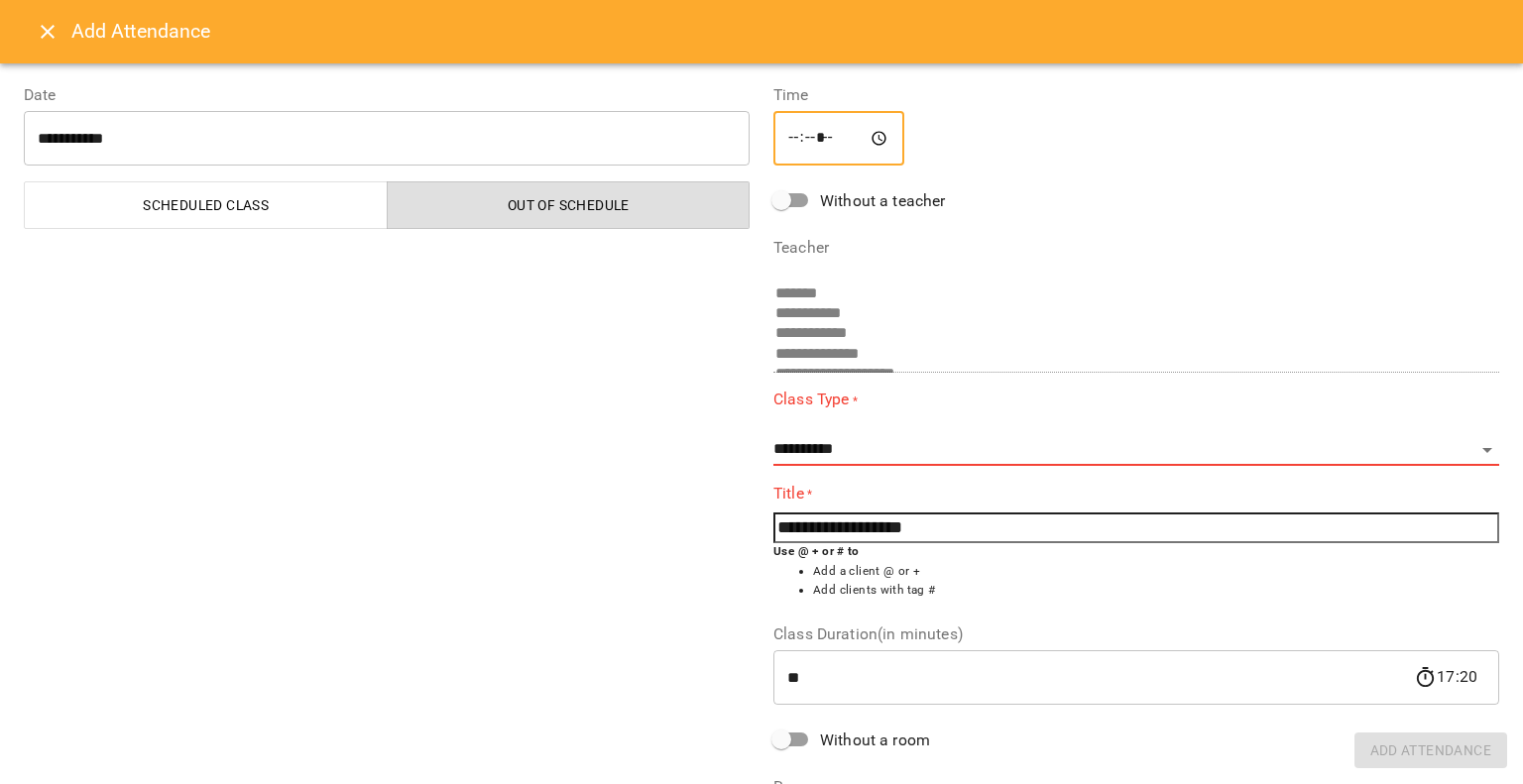 click on "*****" at bounding box center [839, 139] 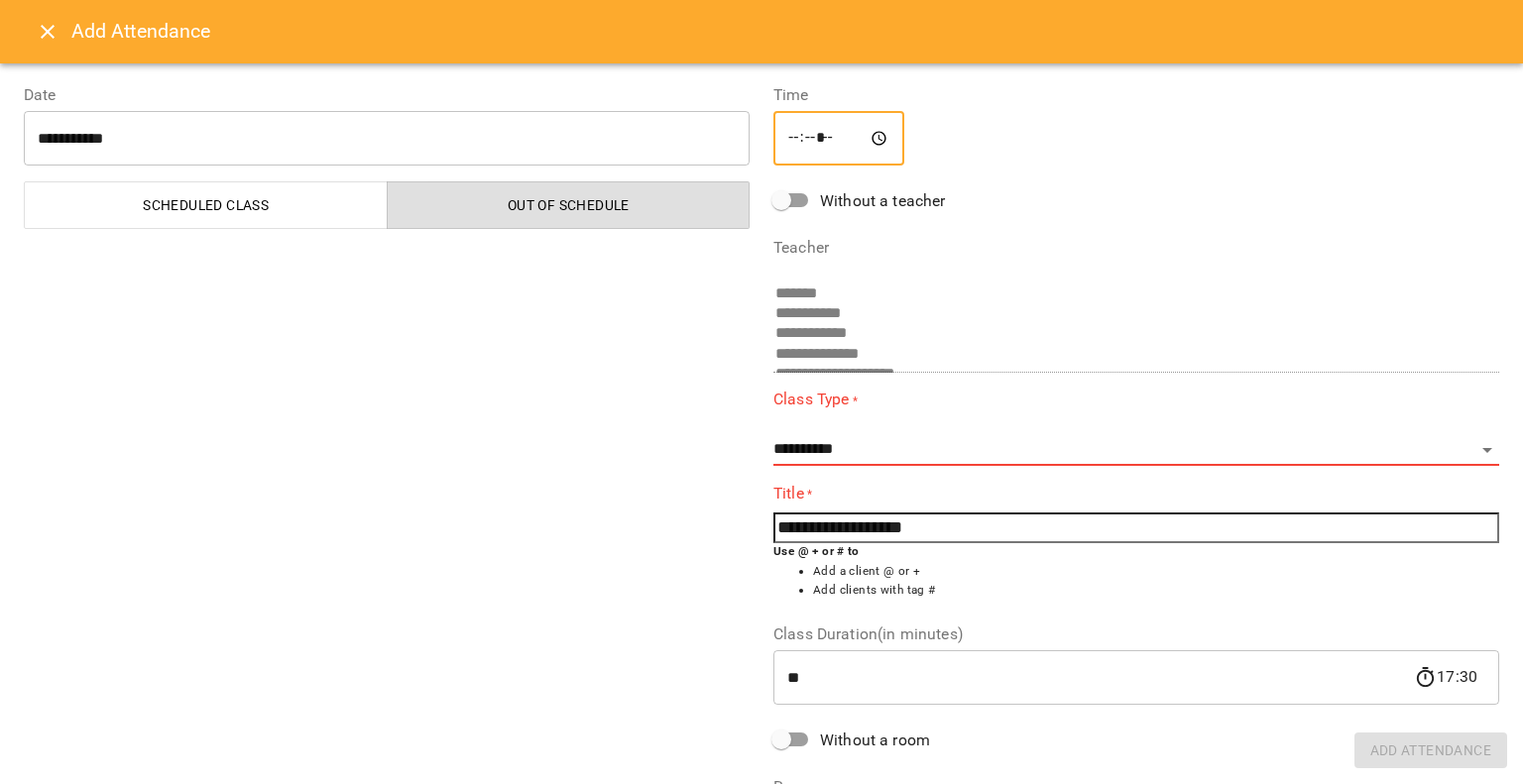type on "*****" 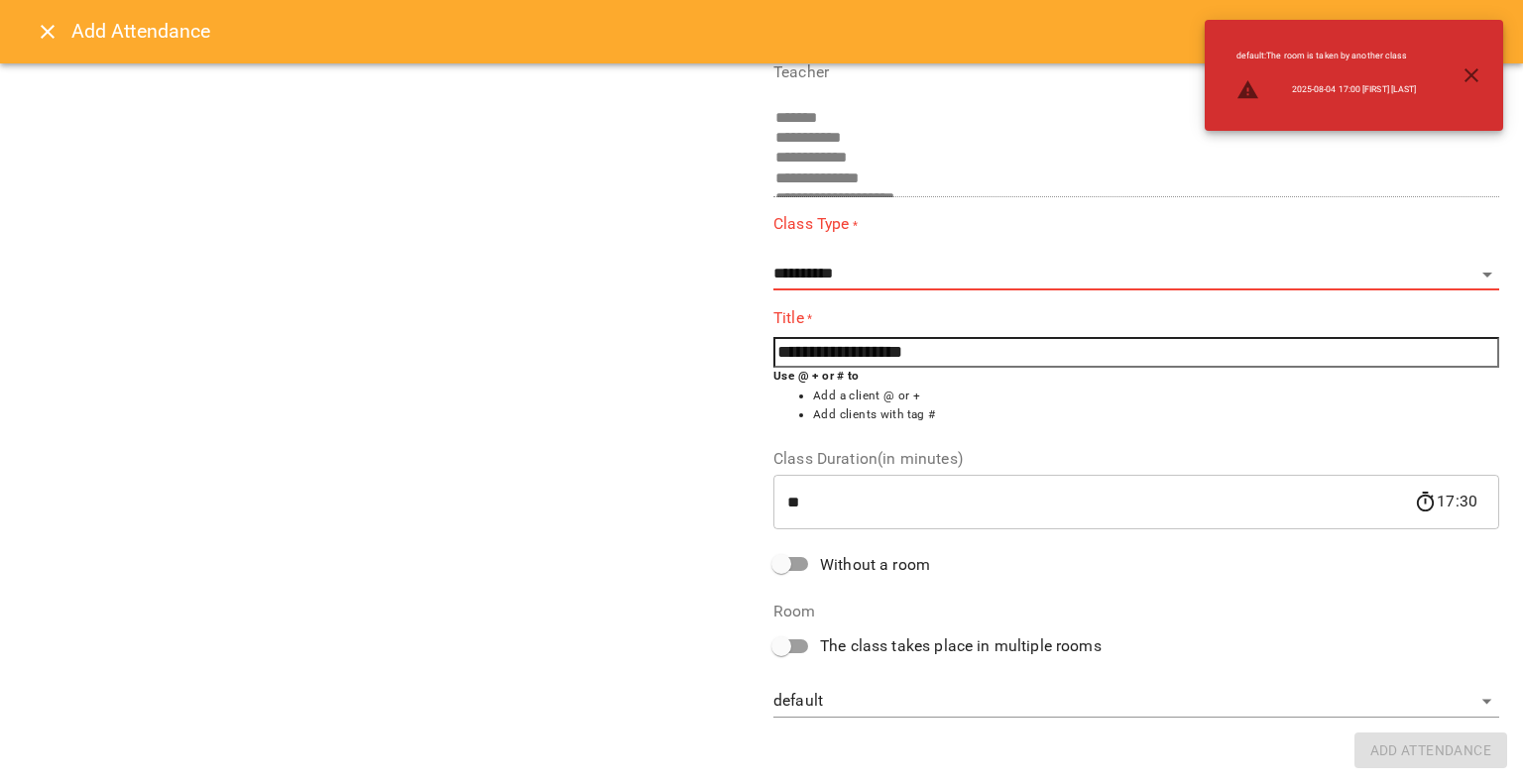 scroll, scrollTop: 0, scrollLeft: 0, axis: both 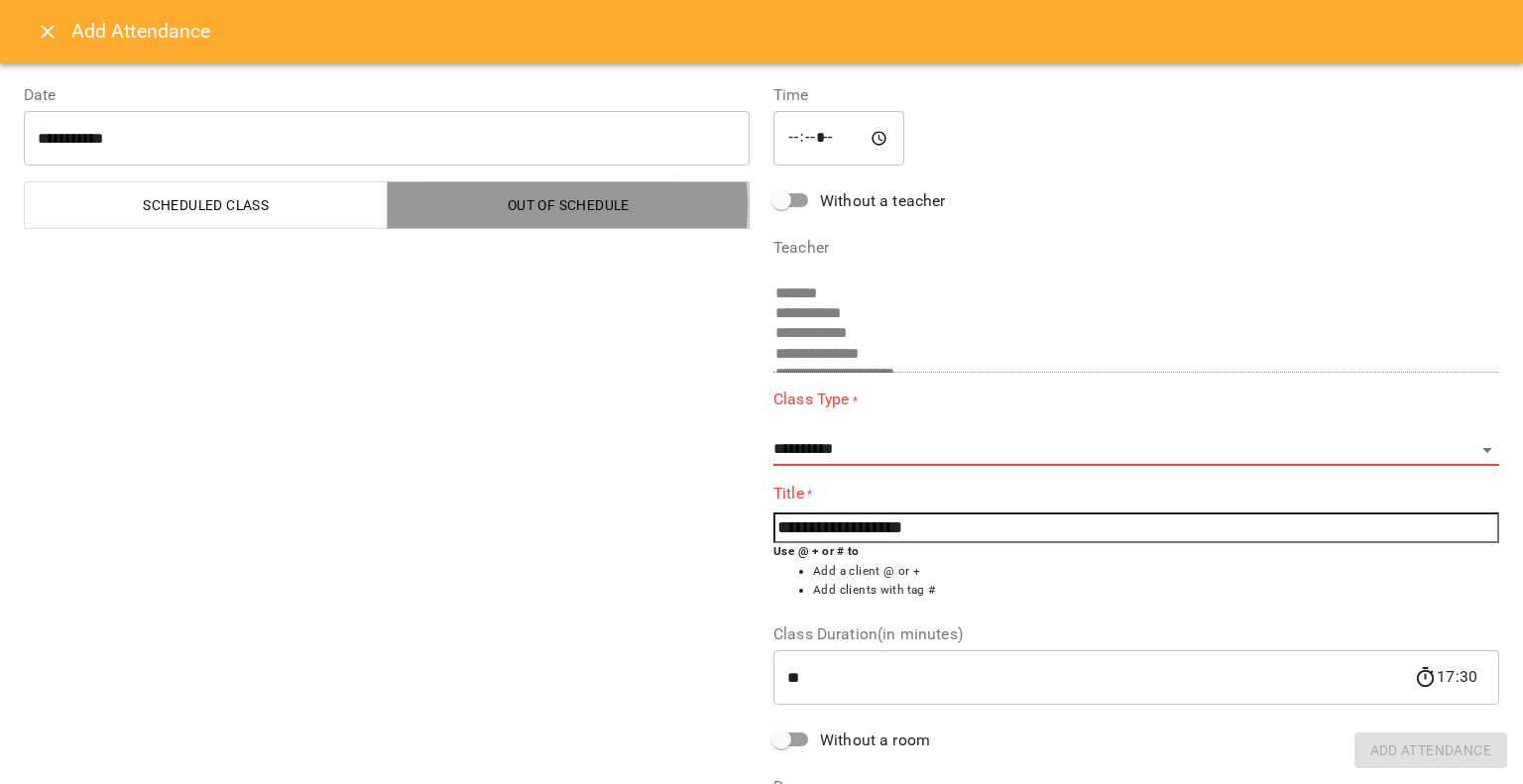click on "Out of Schedule" at bounding box center [569, 205] 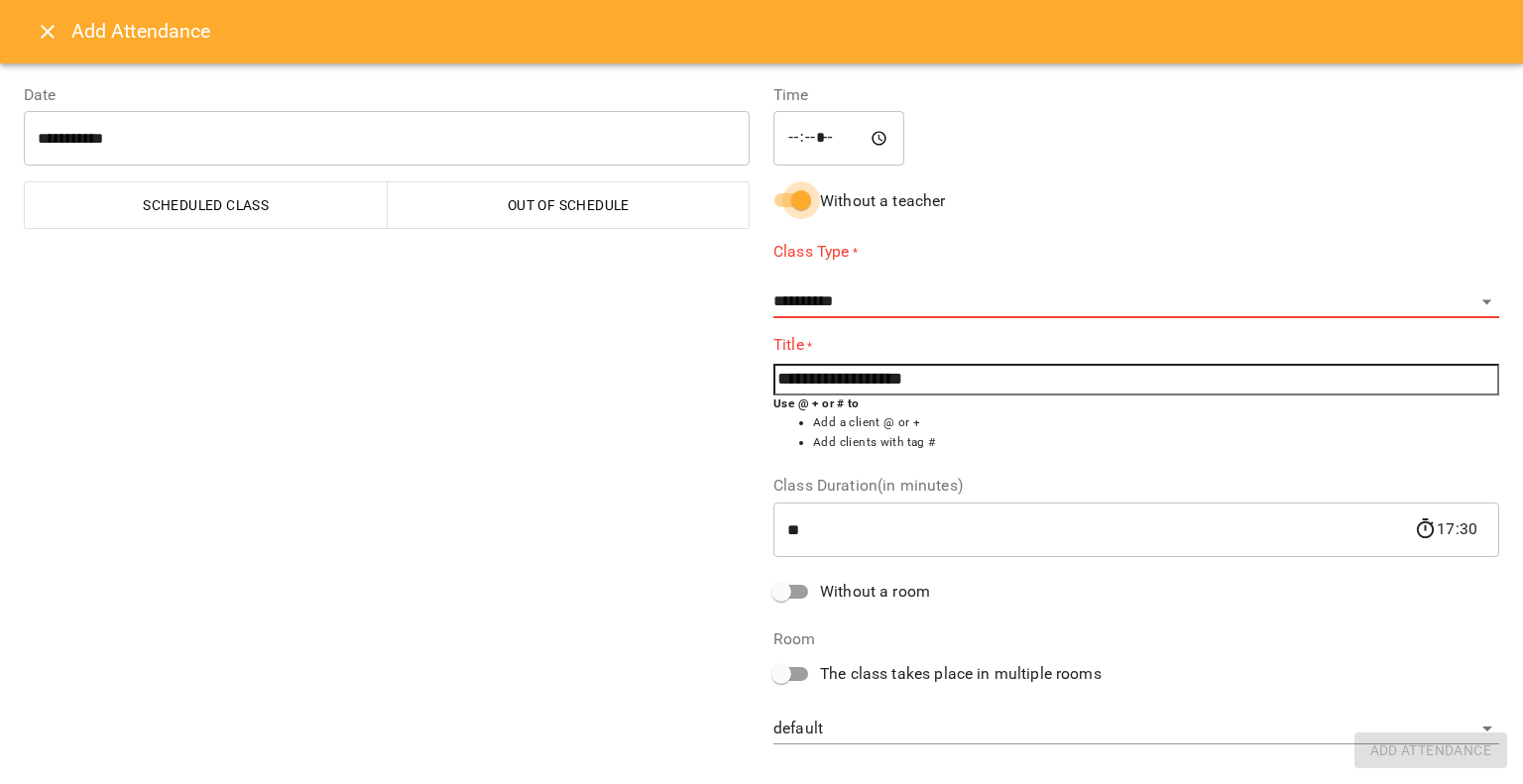 select 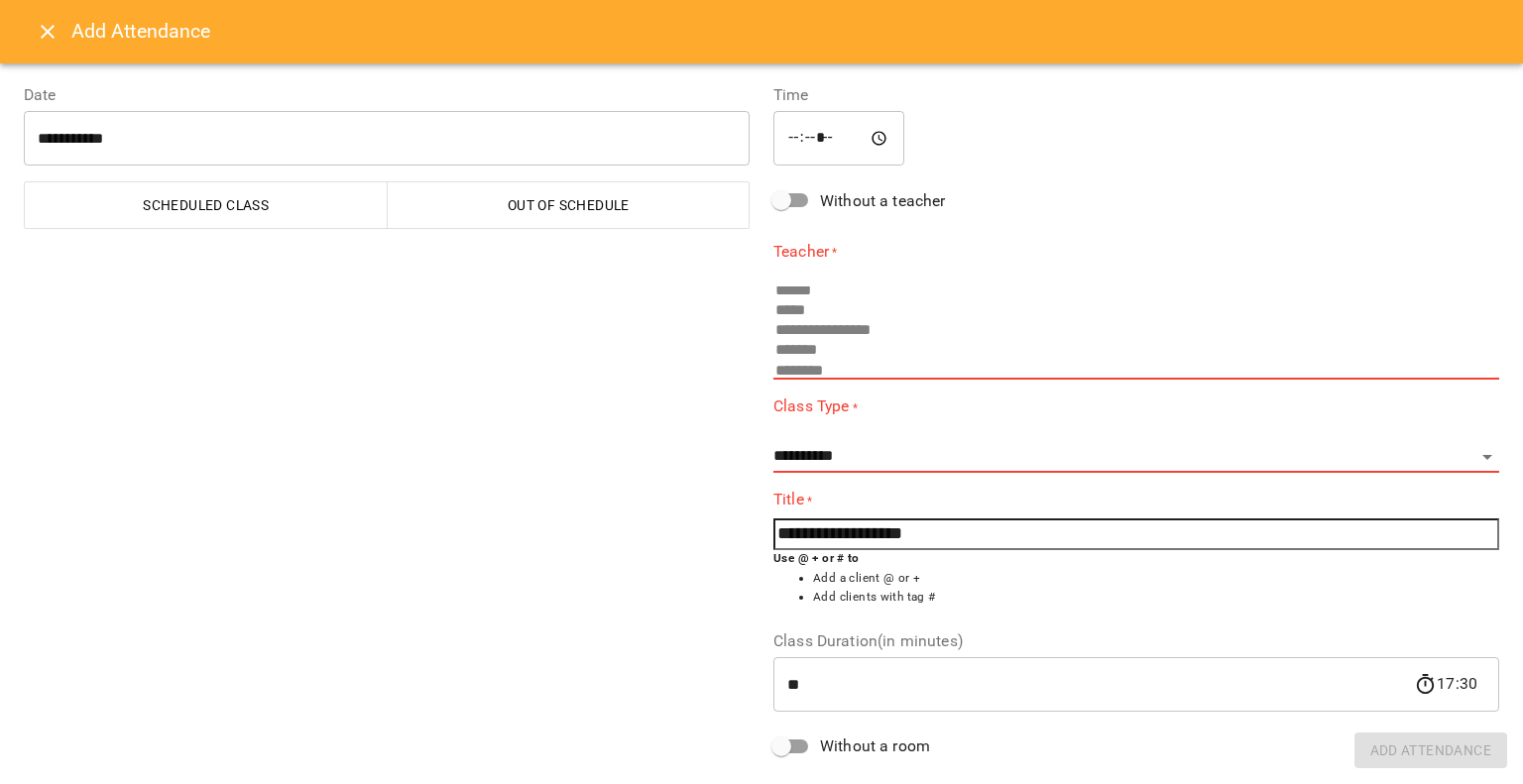 scroll, scrollTop: 300, scrollLeft: 0, axis: vertical 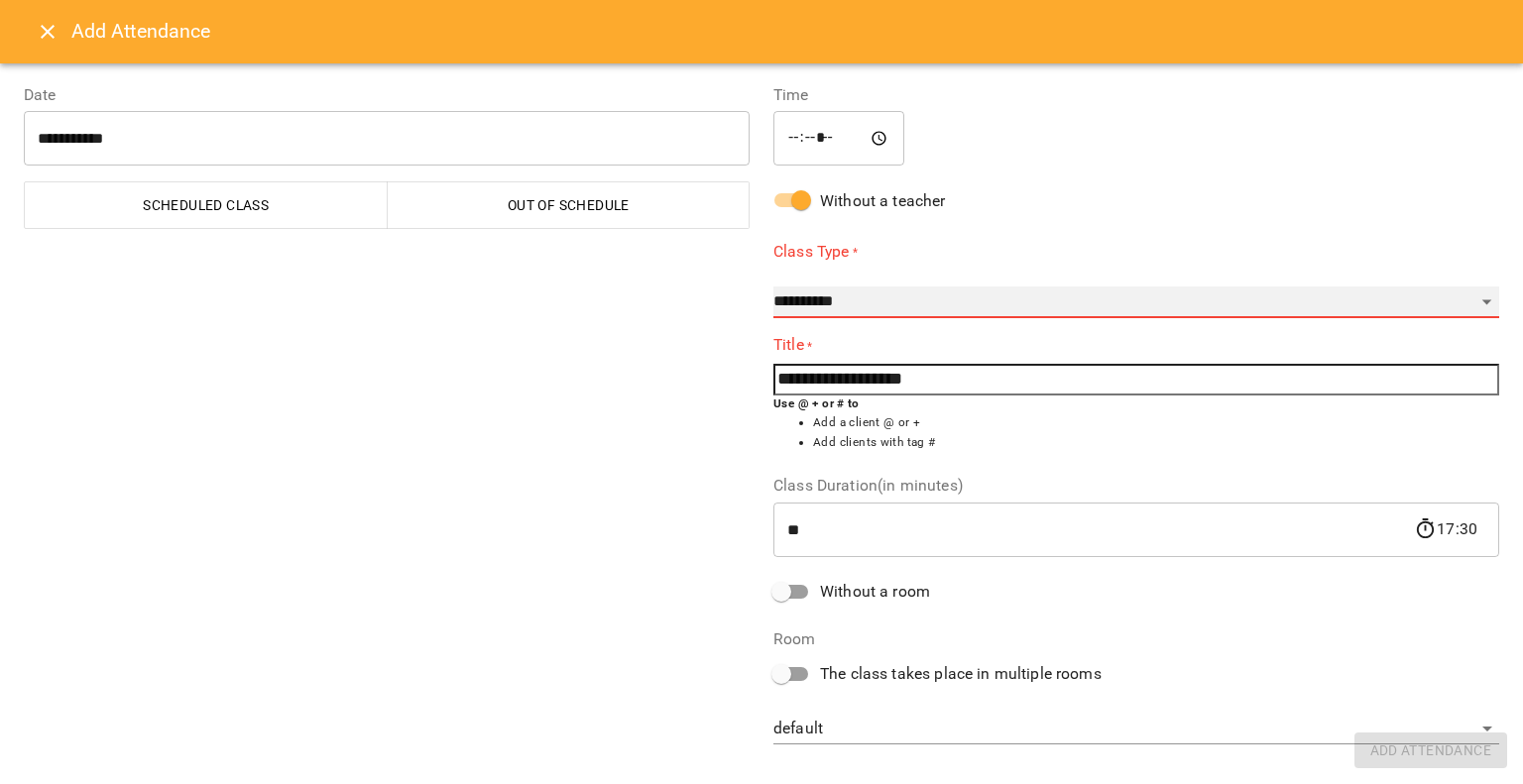 click on "**********" at bounding box center (1136, 302) 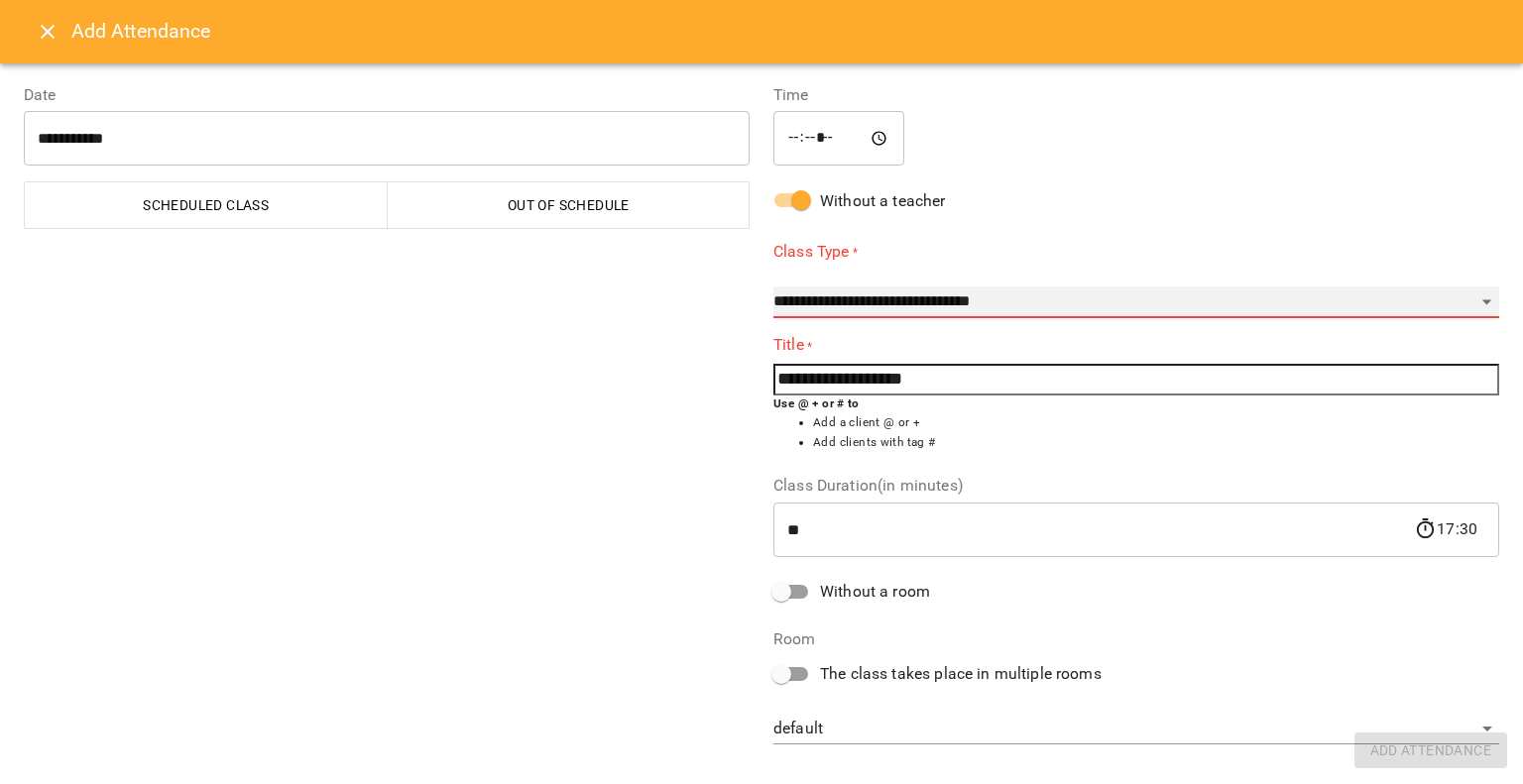 click on "**********" at bounding box center [1136, 302] 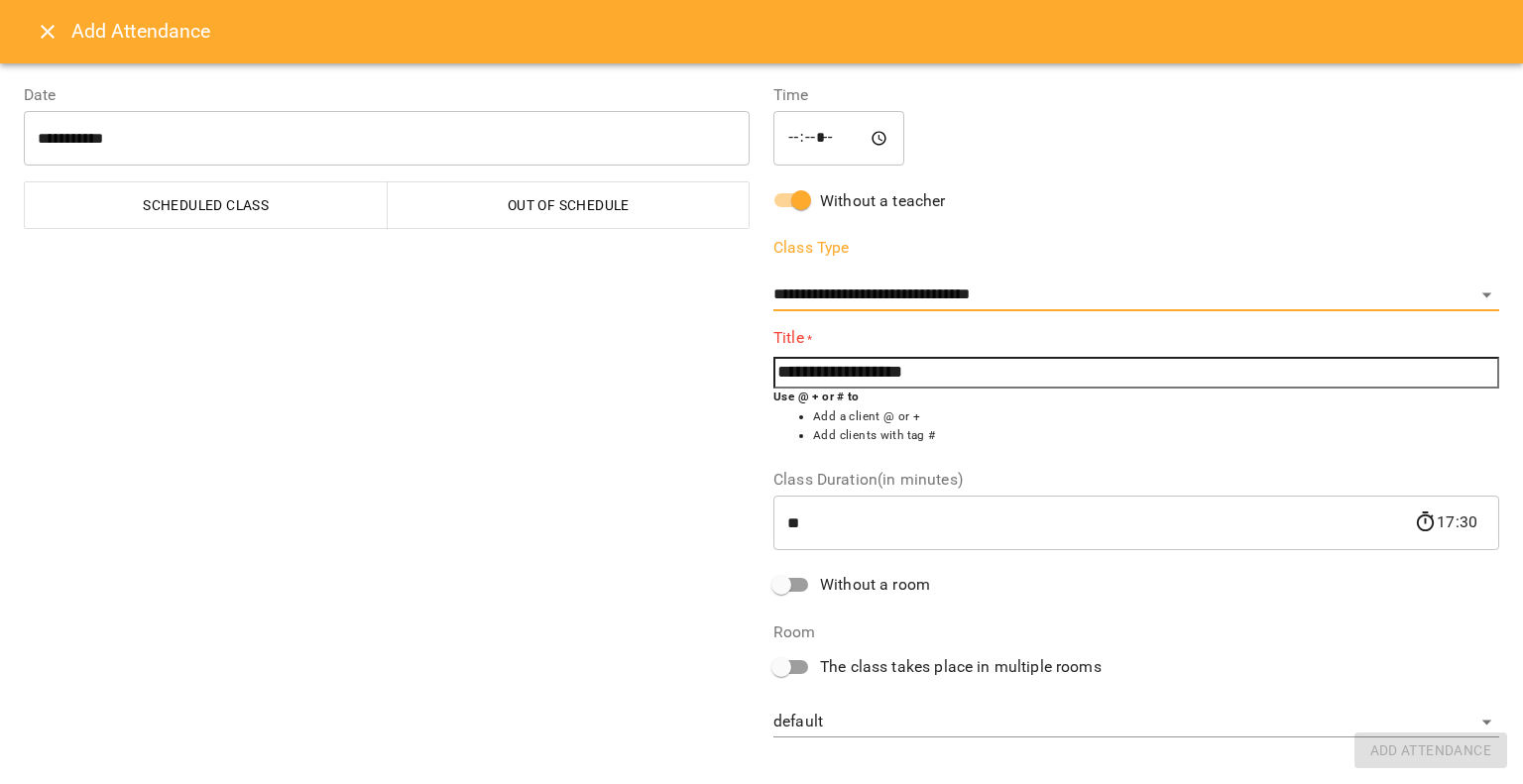 select 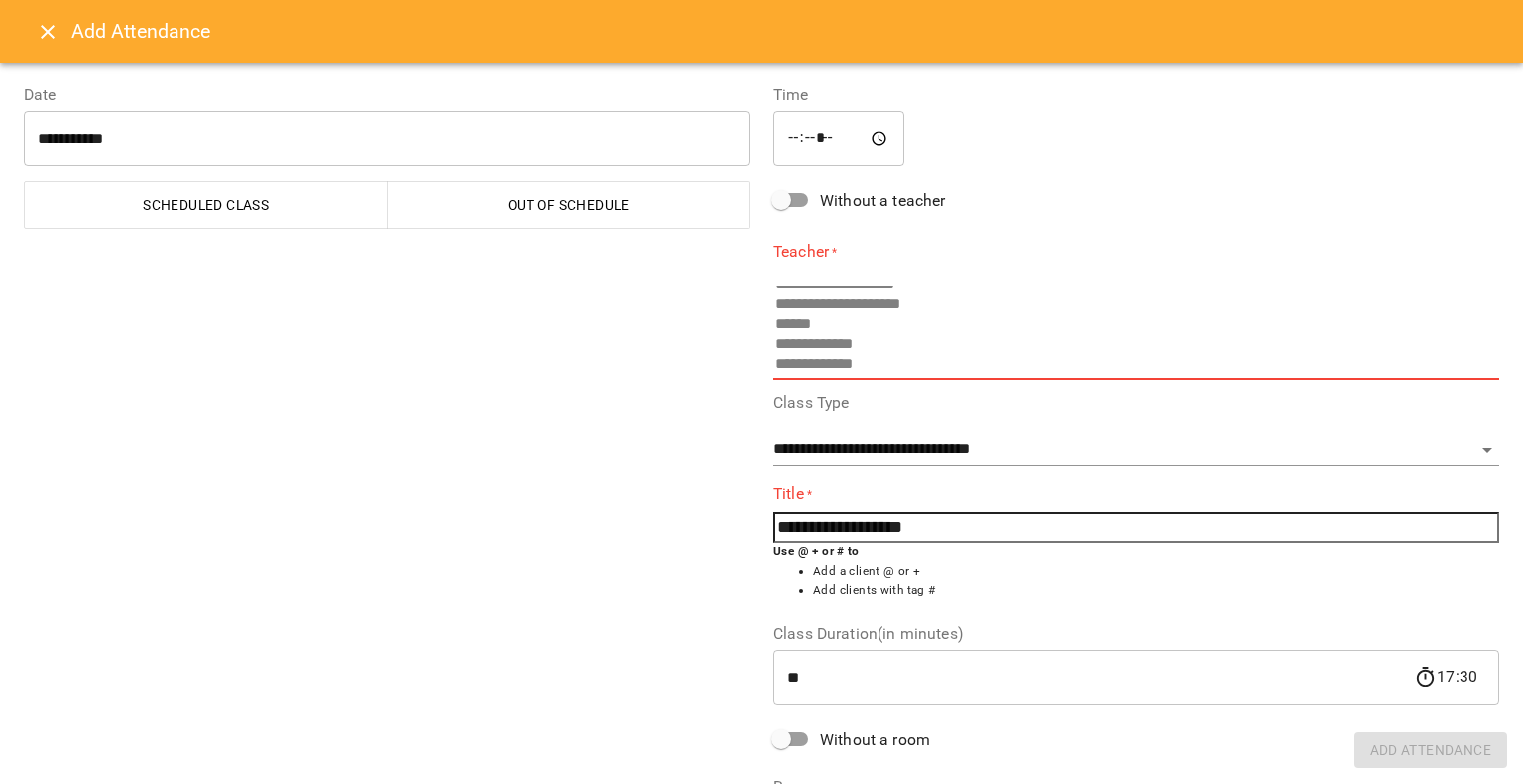 scroll, scrollTop: 300, scrollLeft: 0, axis: vertical 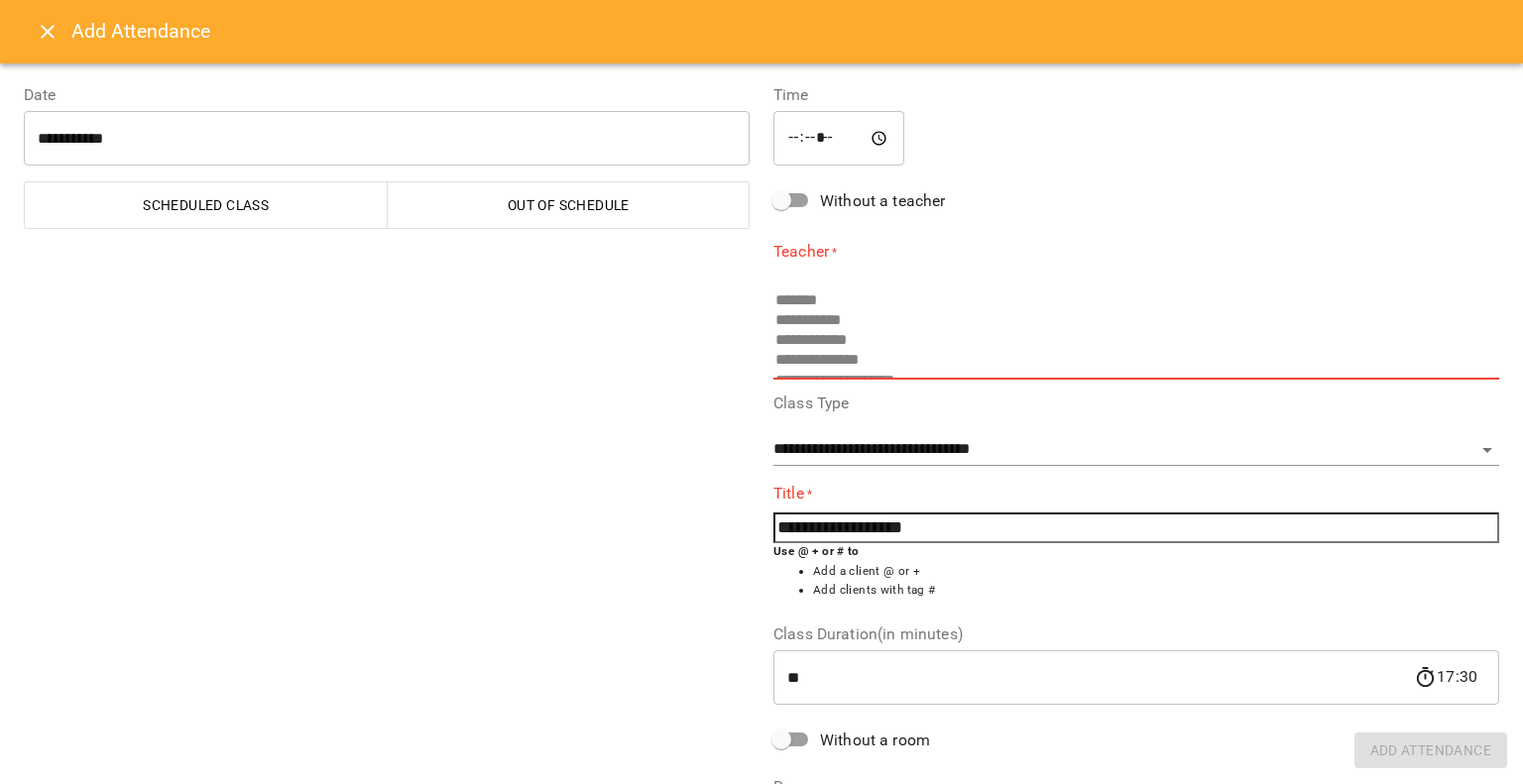 click on "Teacher   *" at bounding box center (1136, 251) 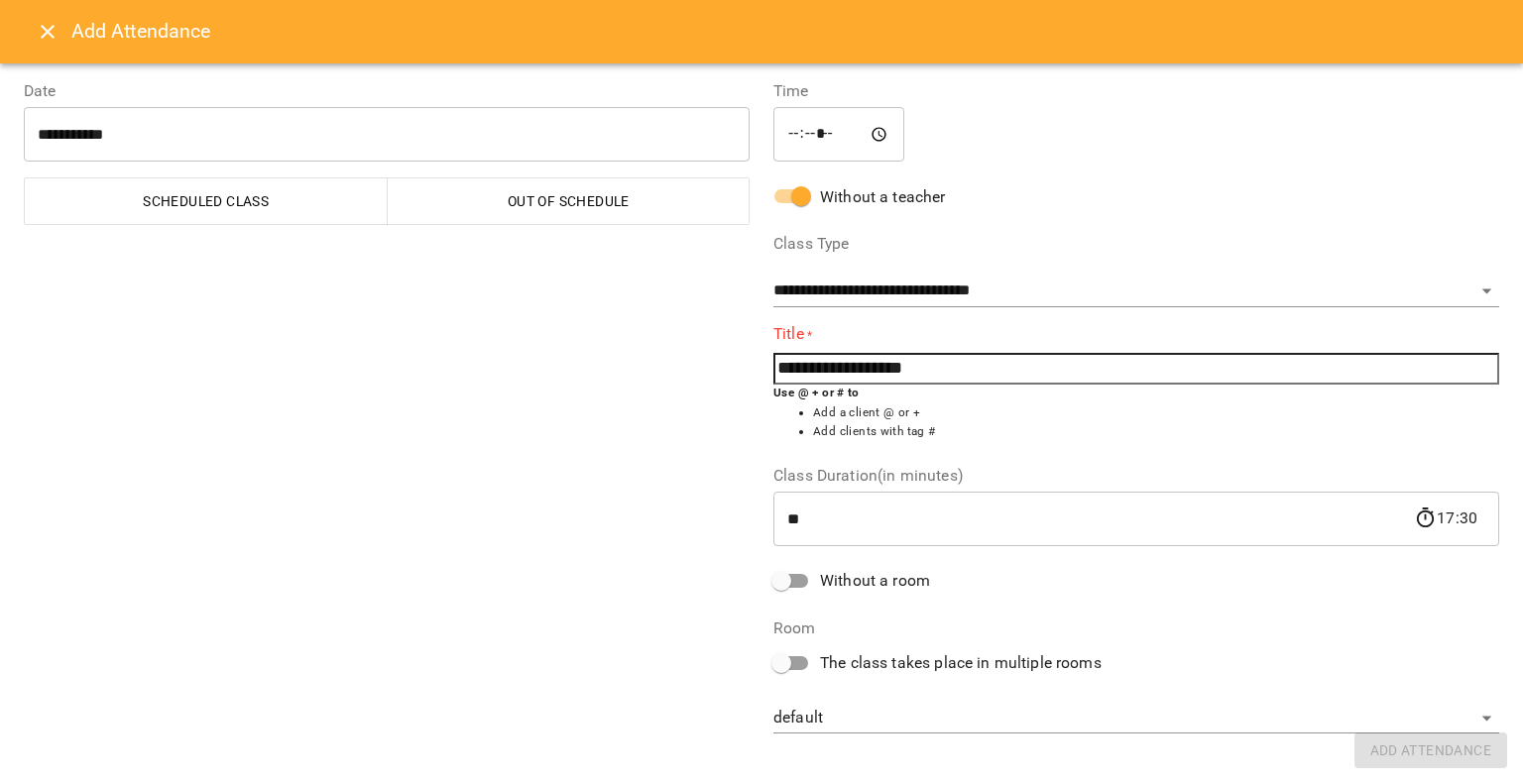 scroll, scrollTop: 0, scrollLeft: 0, axis: both 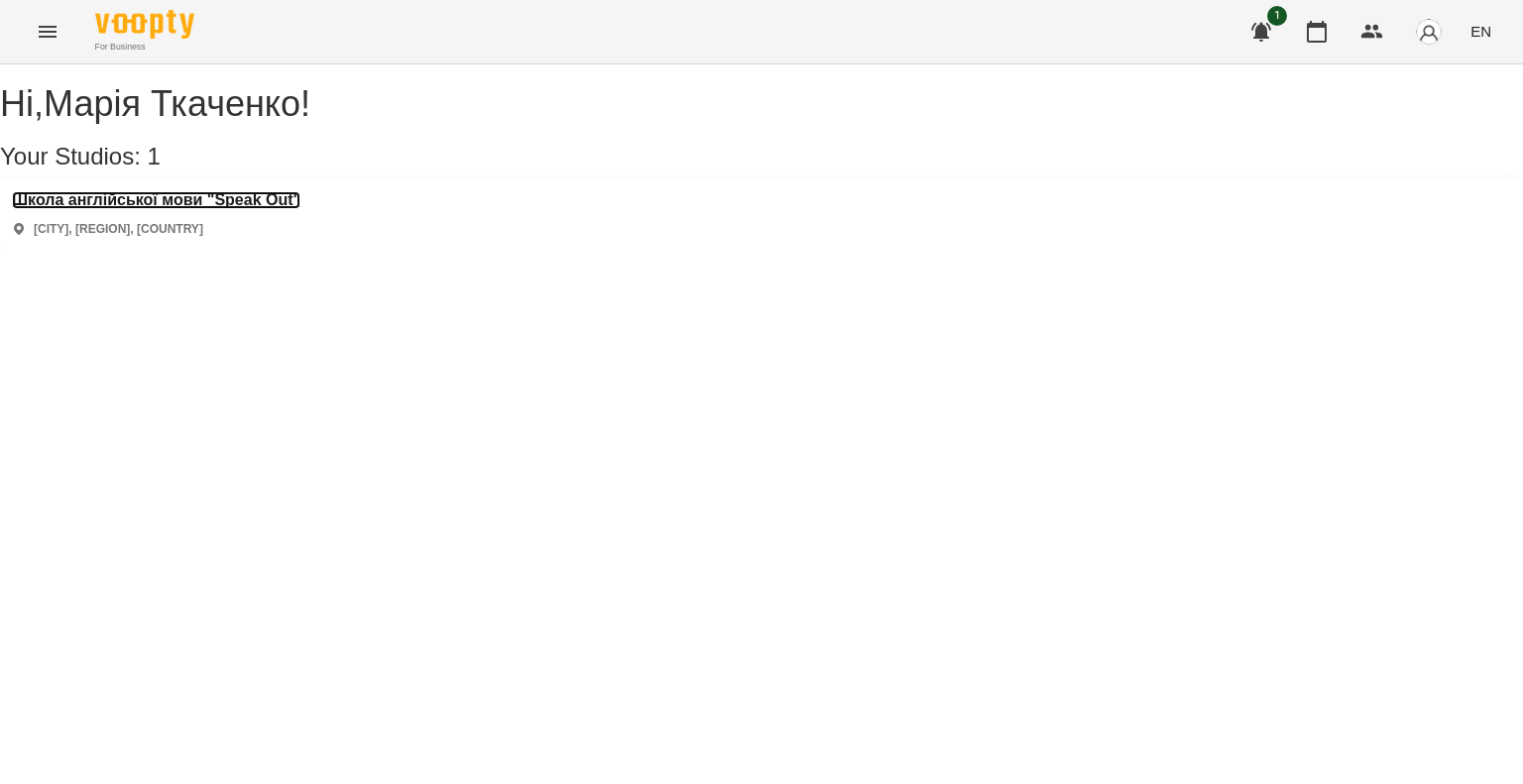 click on "Школа англійської мови "Speak Out"" at bounding box center [156, 200] 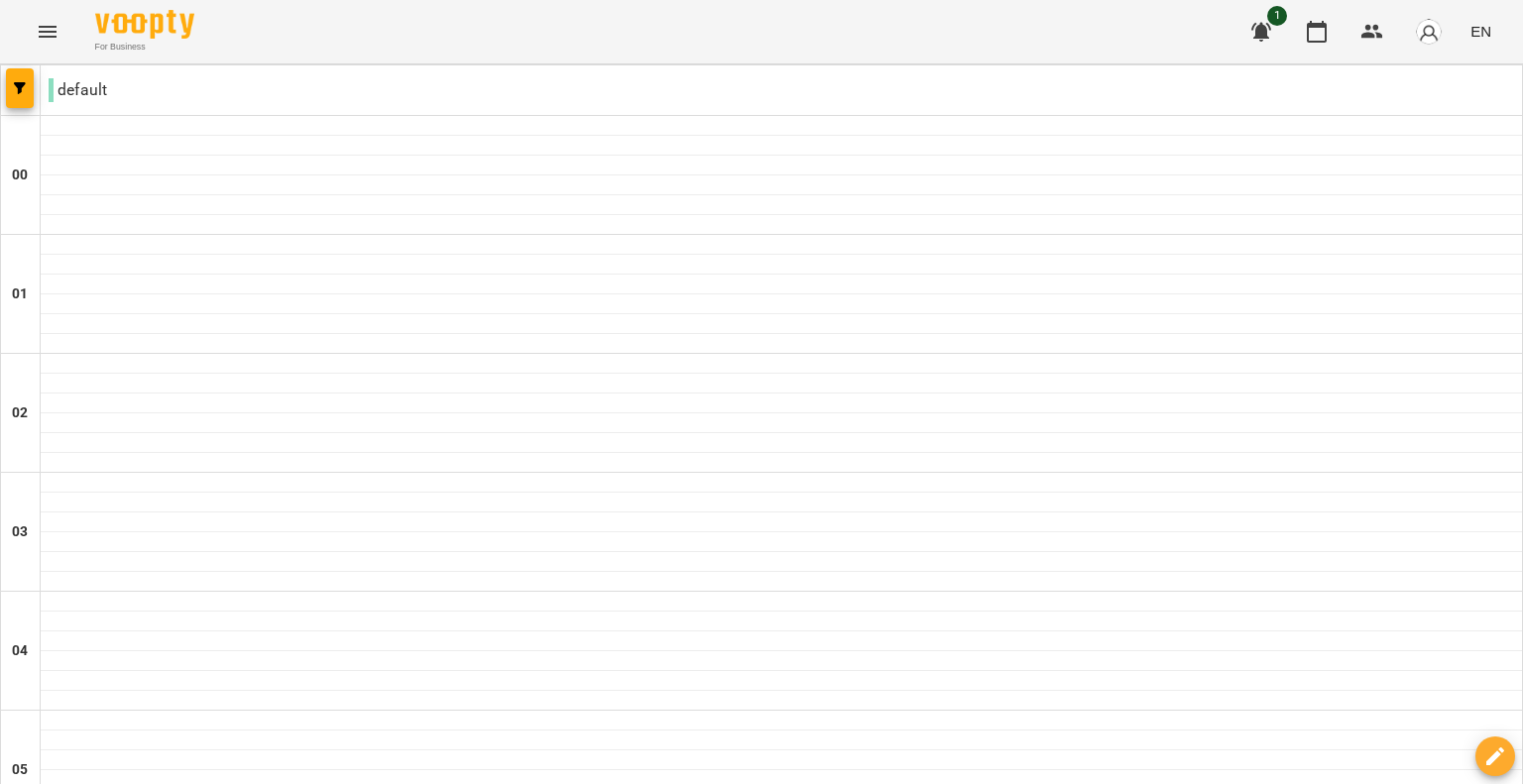 scroll, scrollTop: 1703, scrollLeft: 0, axis: vertical 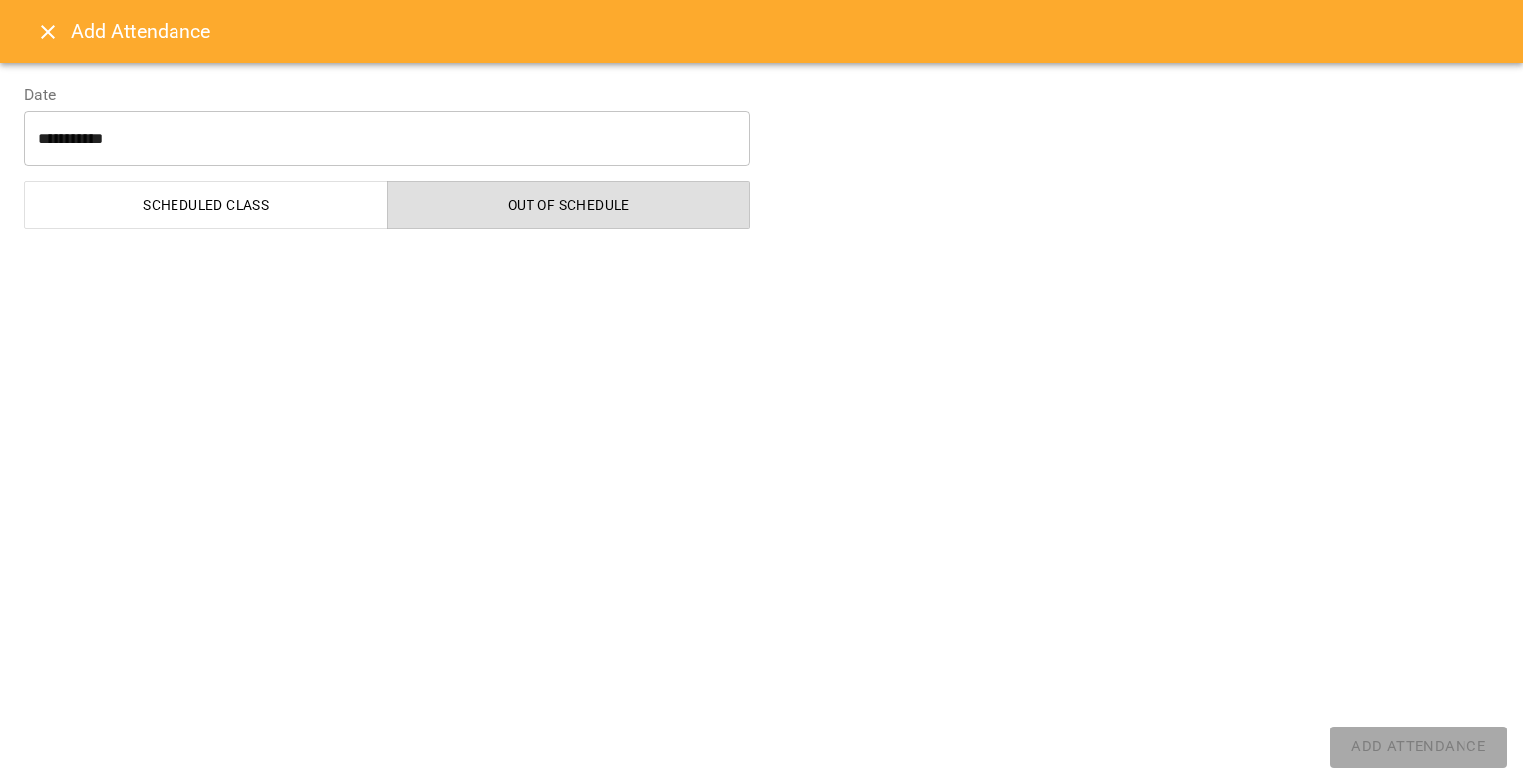 select on "**********" 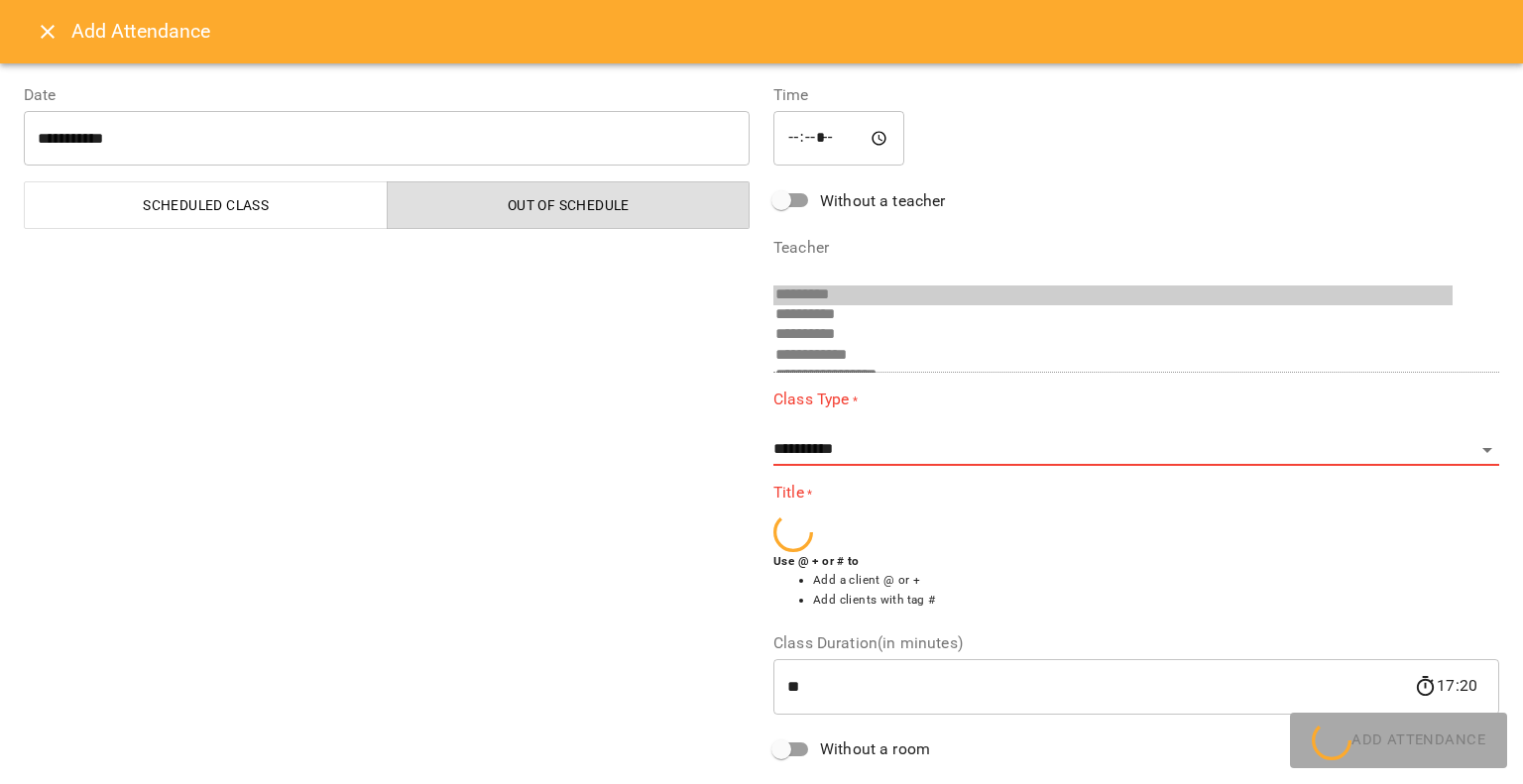 scroll, scrollTop: 193, scrollLeft: 0, axis: vertical 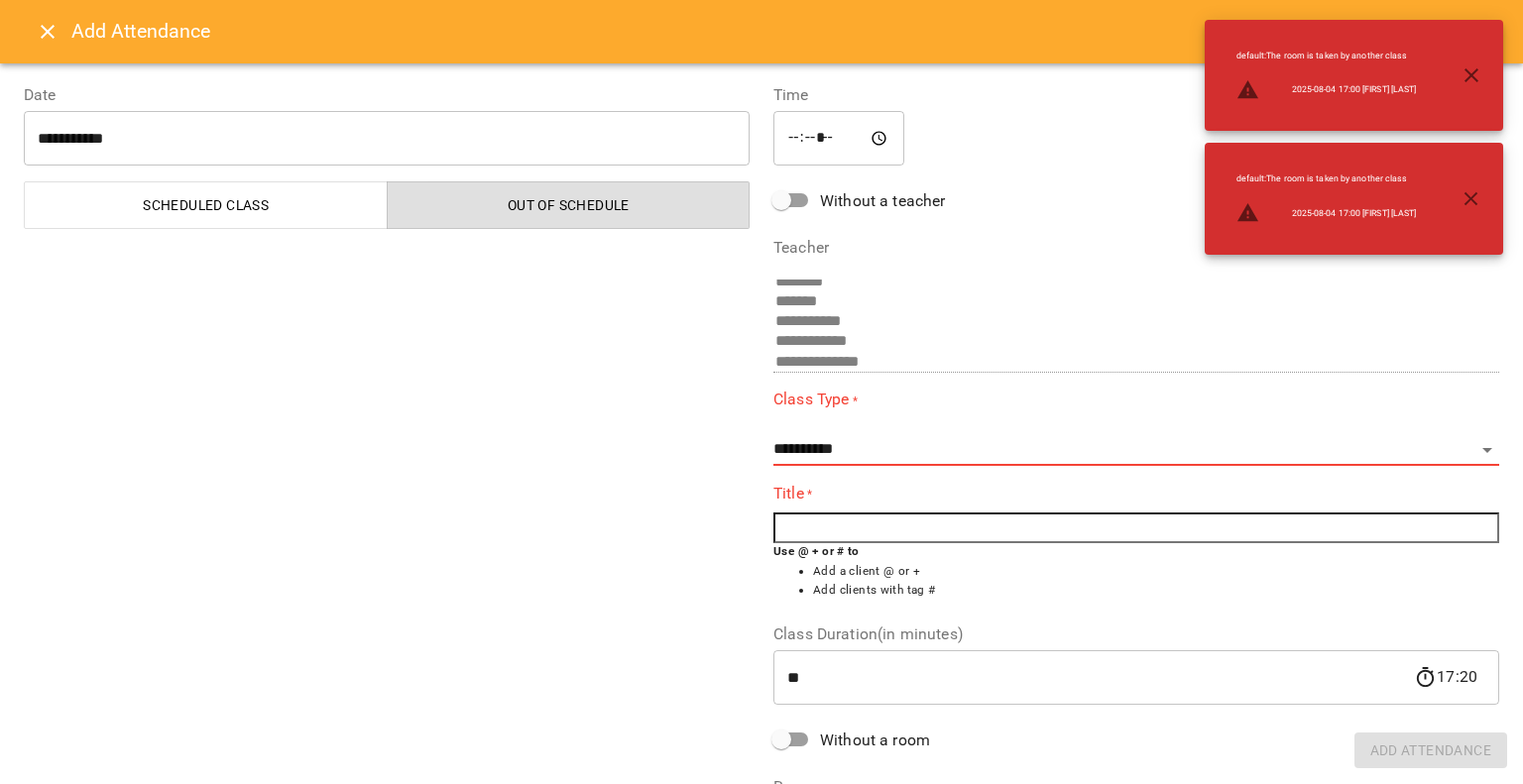 click 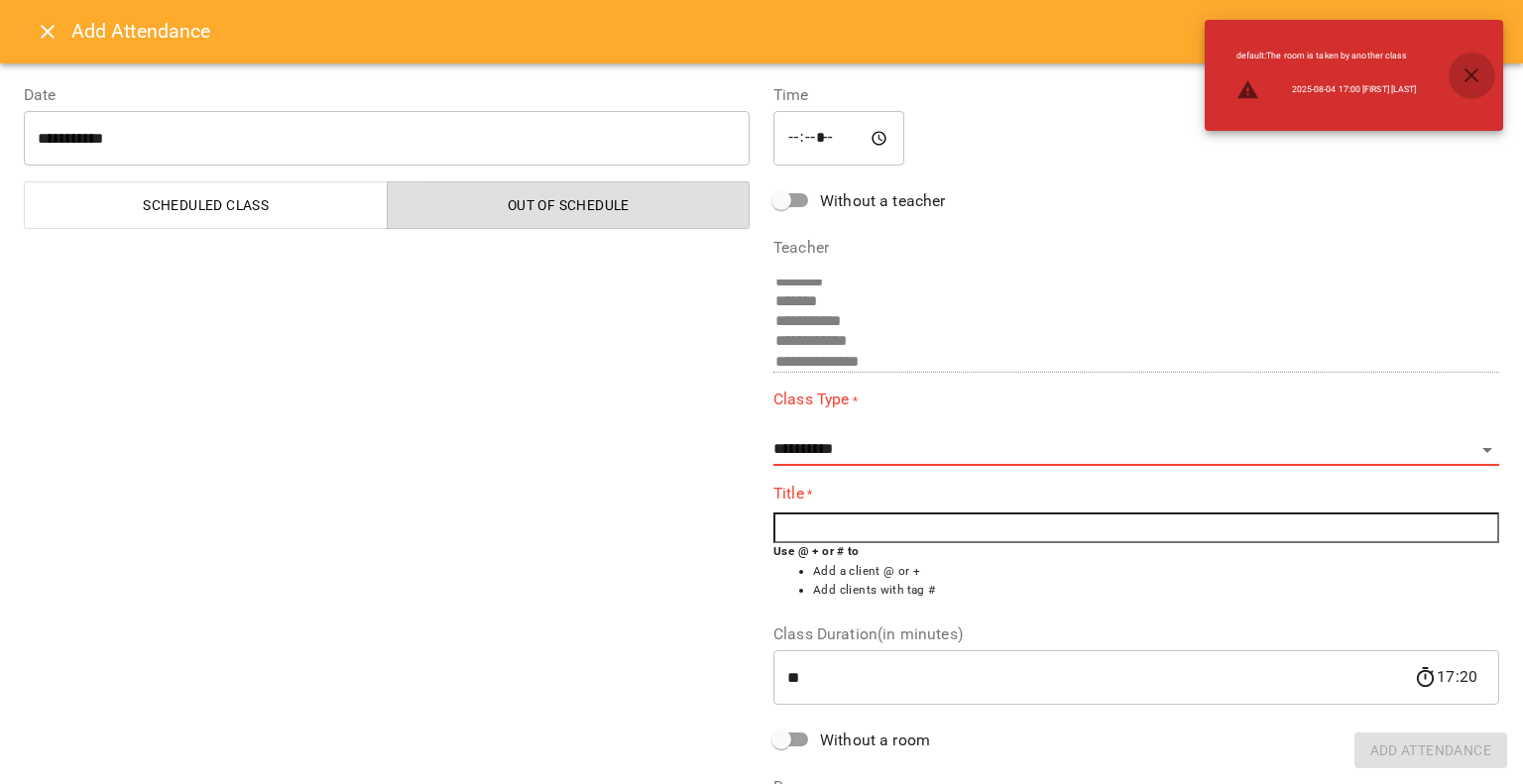 click 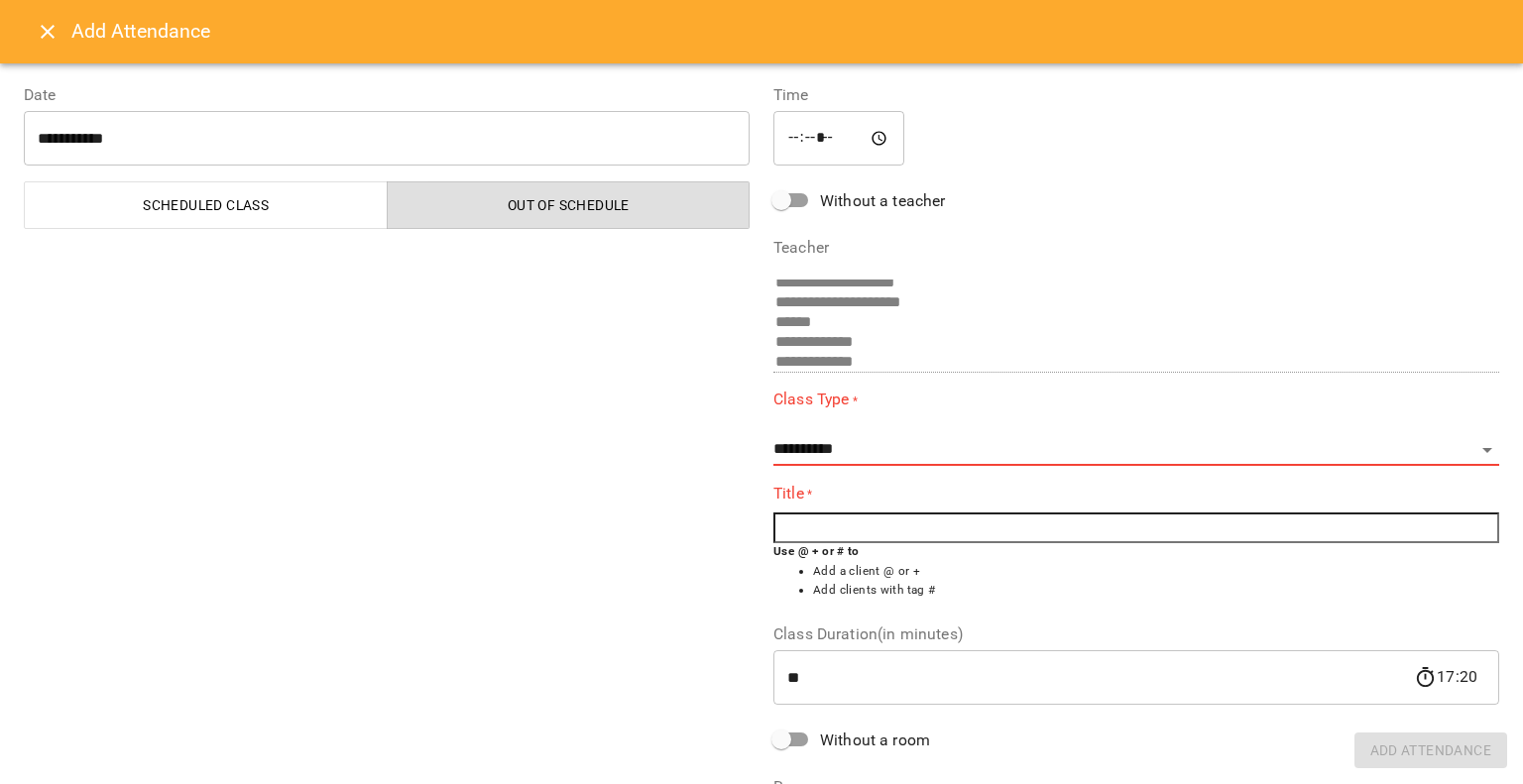 scroll, scrollTop: 193, scrollLeft: 0, axis: vertical 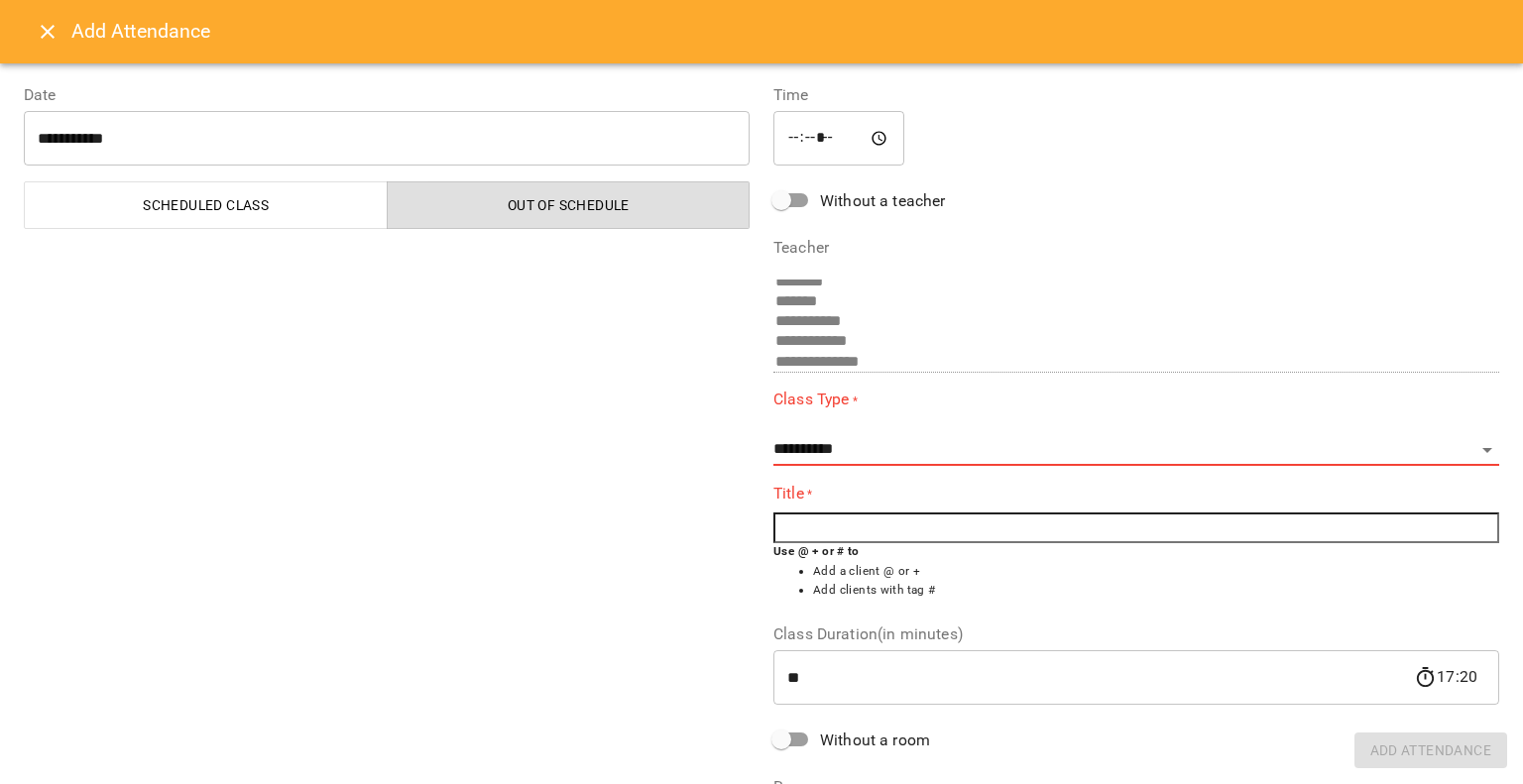 click on "*****" at bounding box center (839, 139) 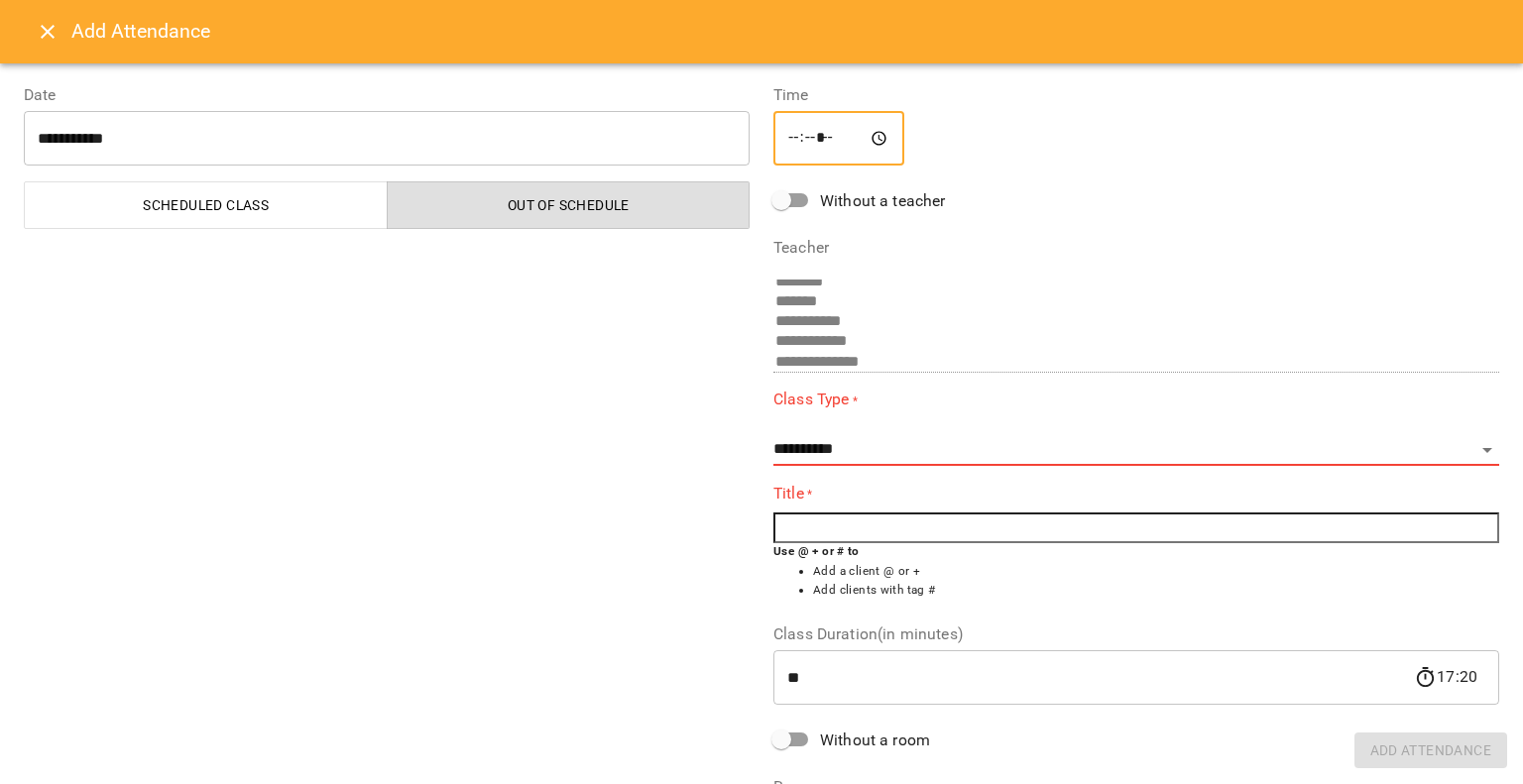 click on "*****" at bounding box center (839, 139) 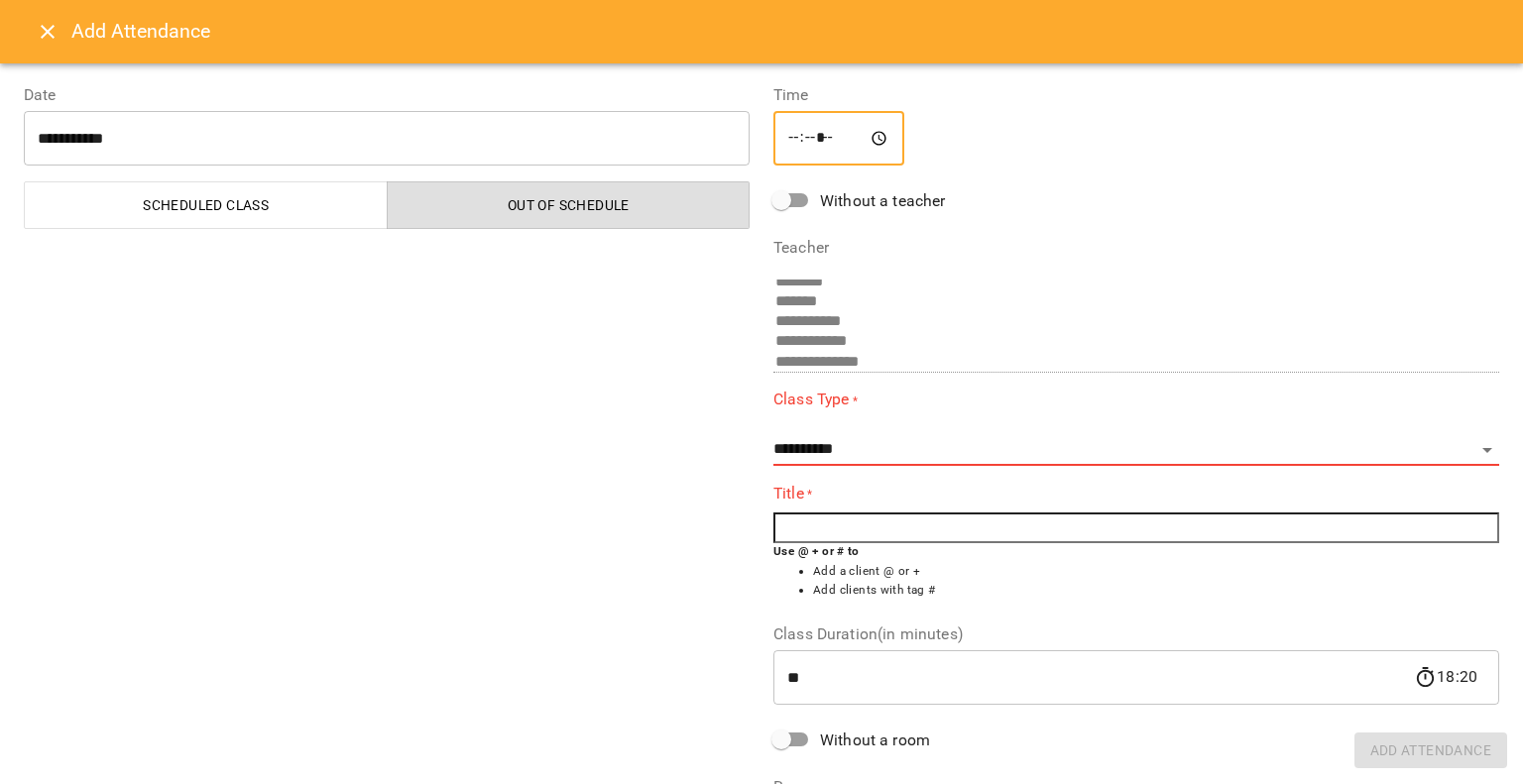 type on "*****" 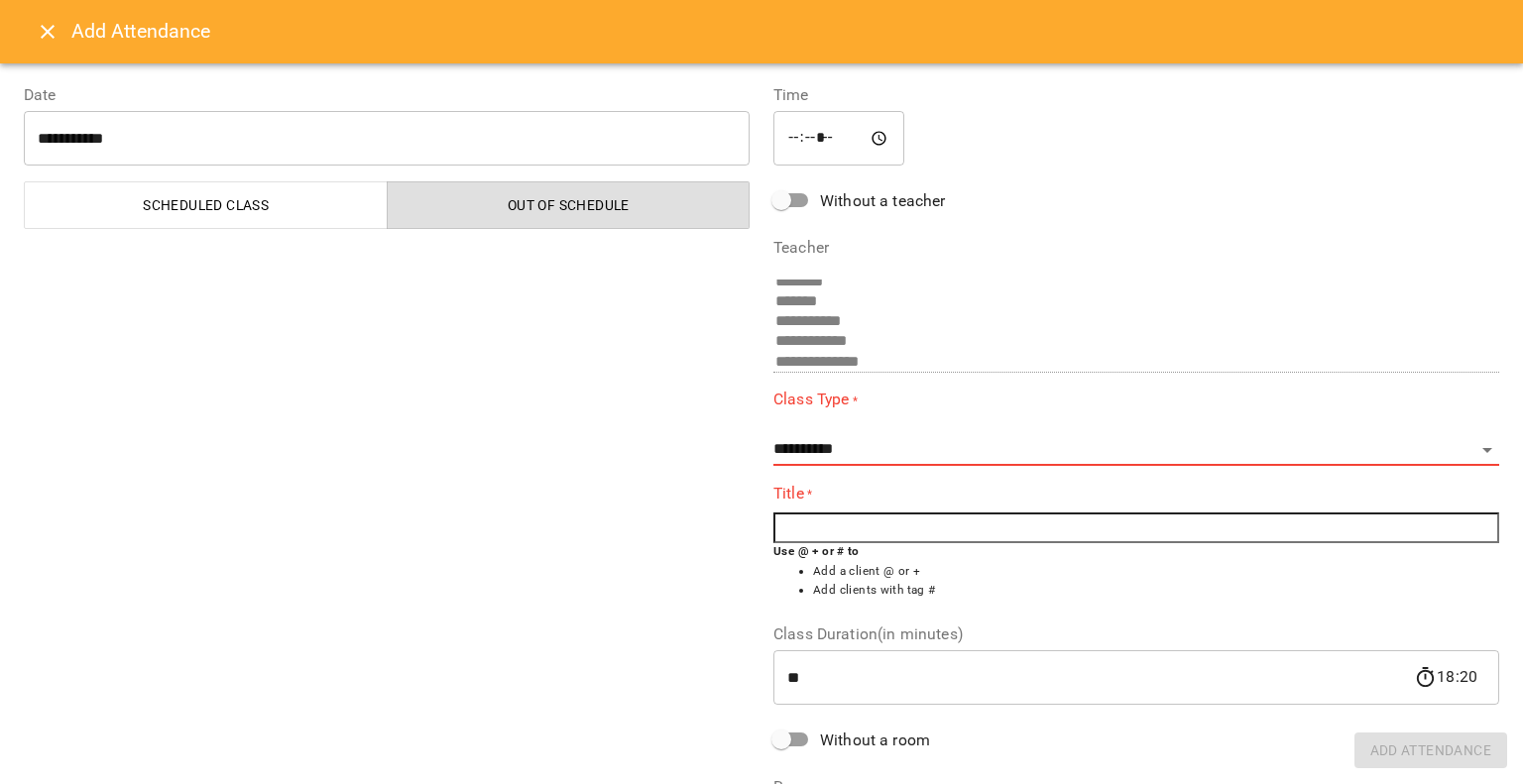 click at bounding box center [1136, 528] 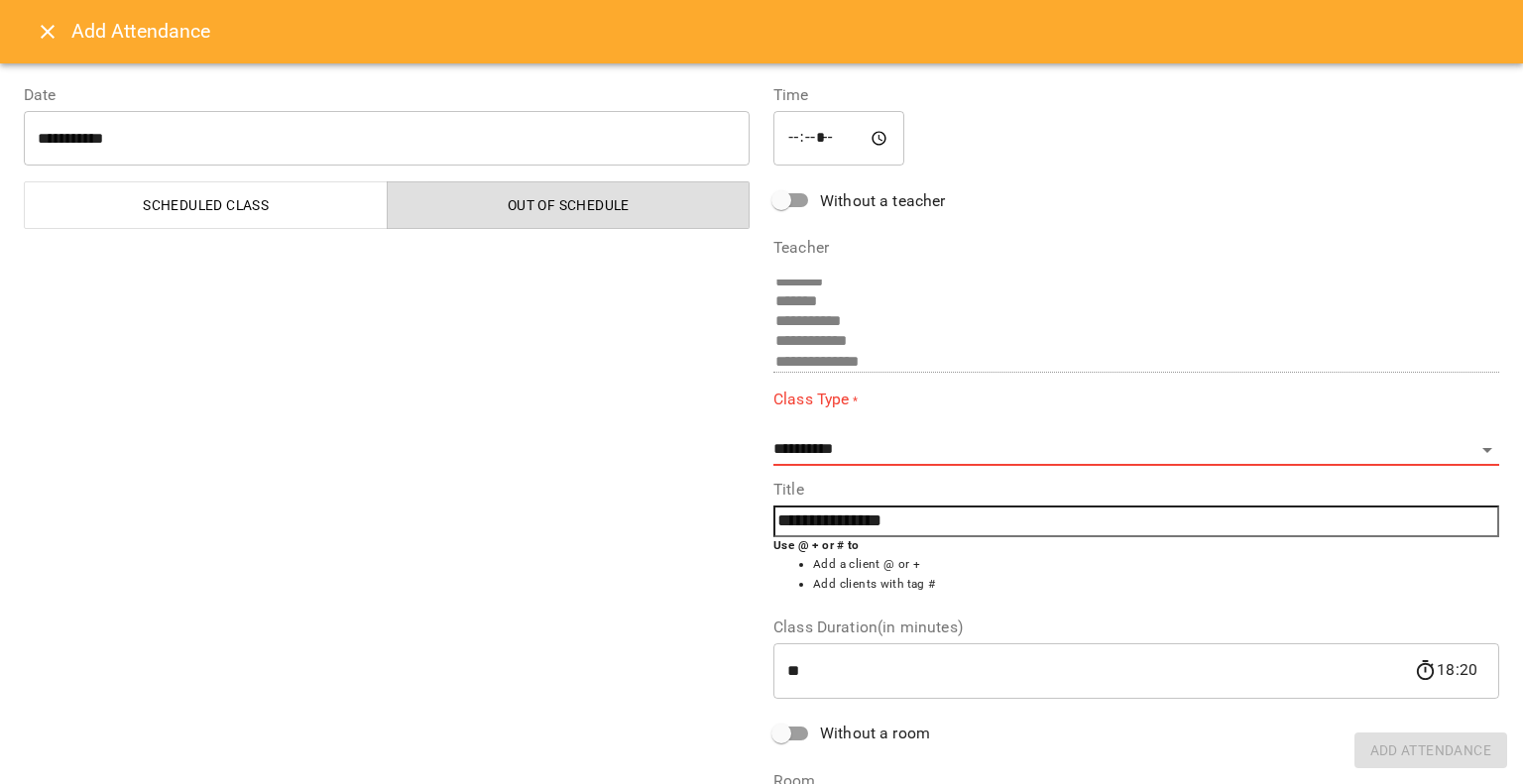 click on "**********" at bounding box center [1136, 521] 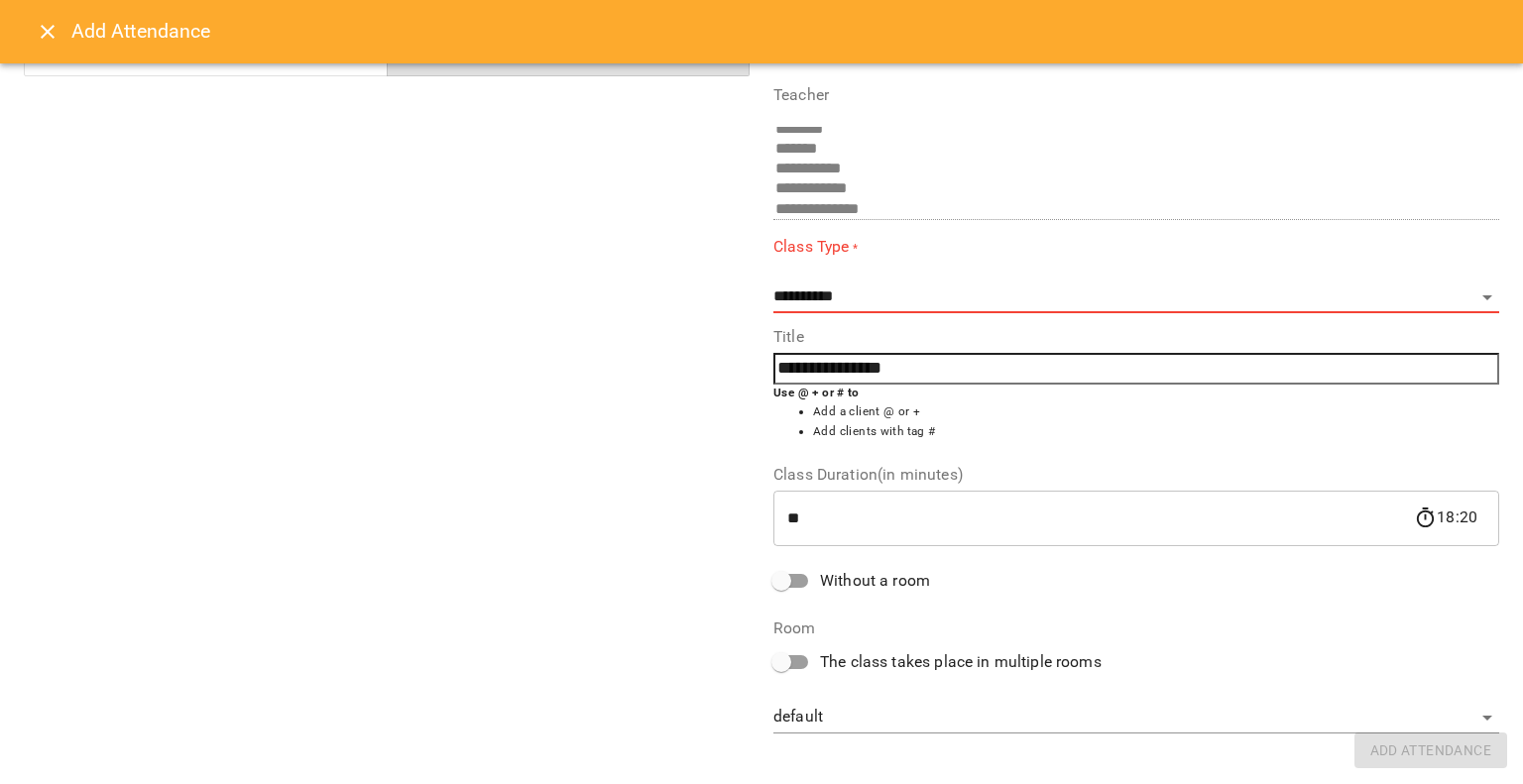 scroll, scrollTop: 168, scrollLeft: 0, axis: vertical 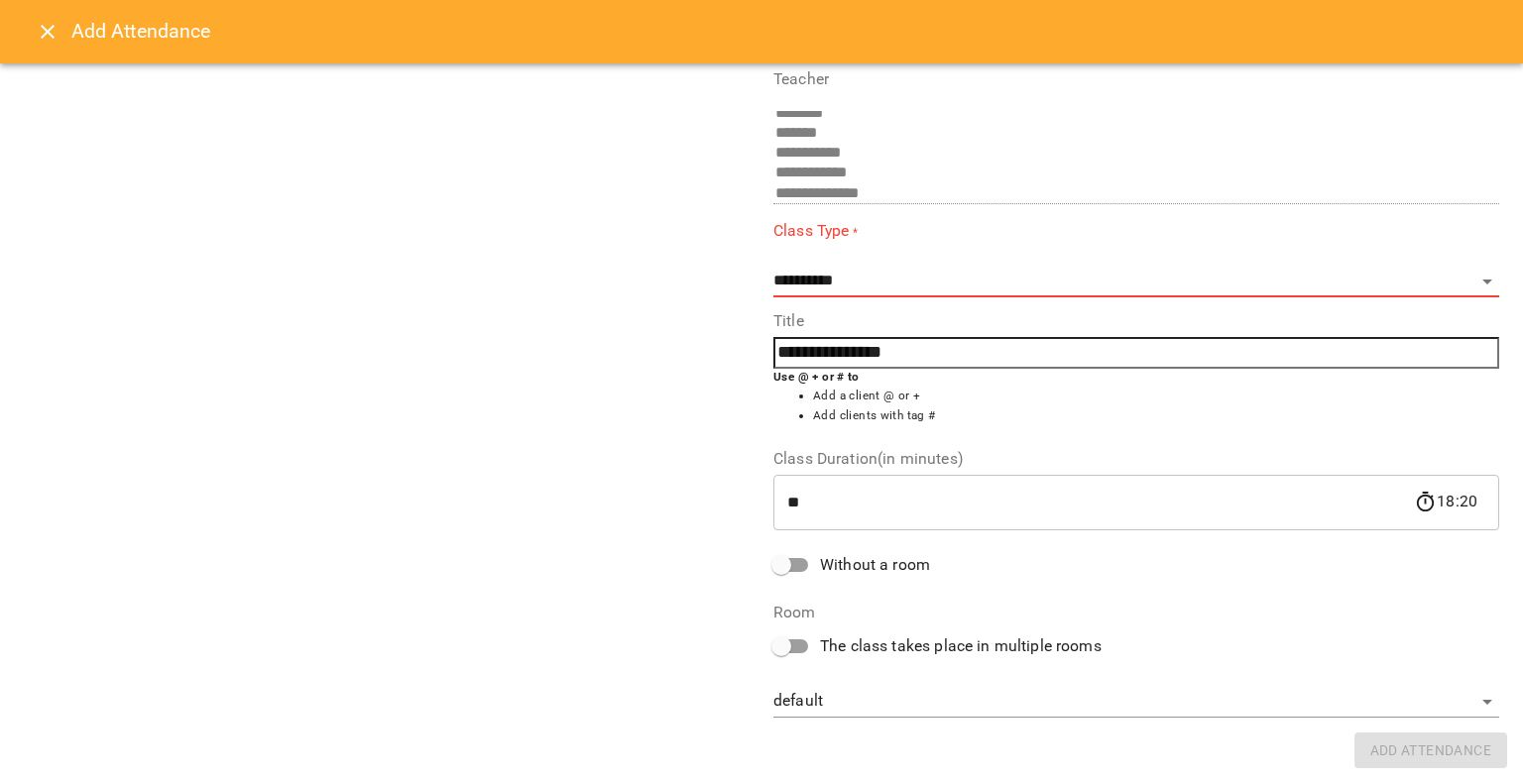 type on "**********" 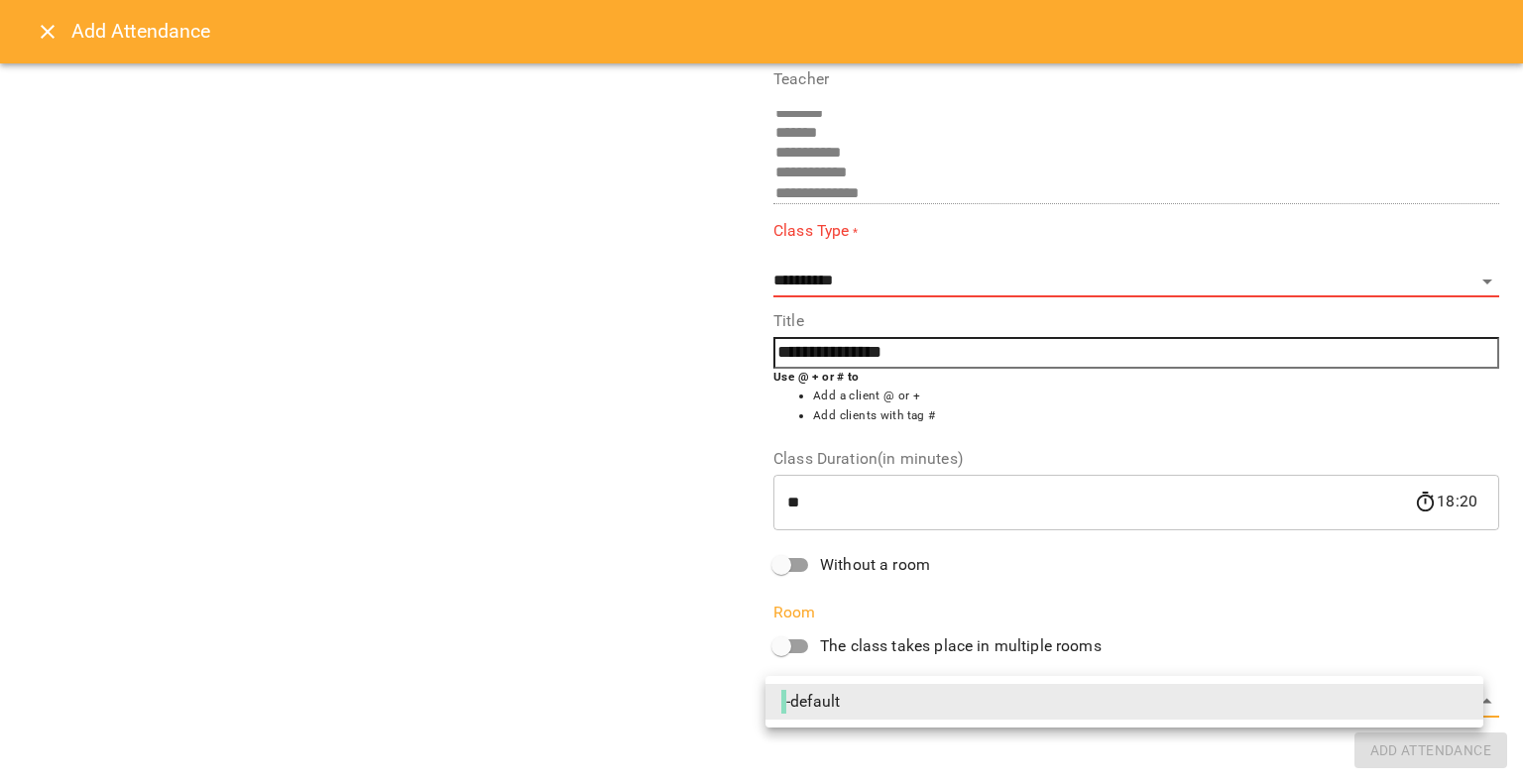 click at bounding box center (762, 392) 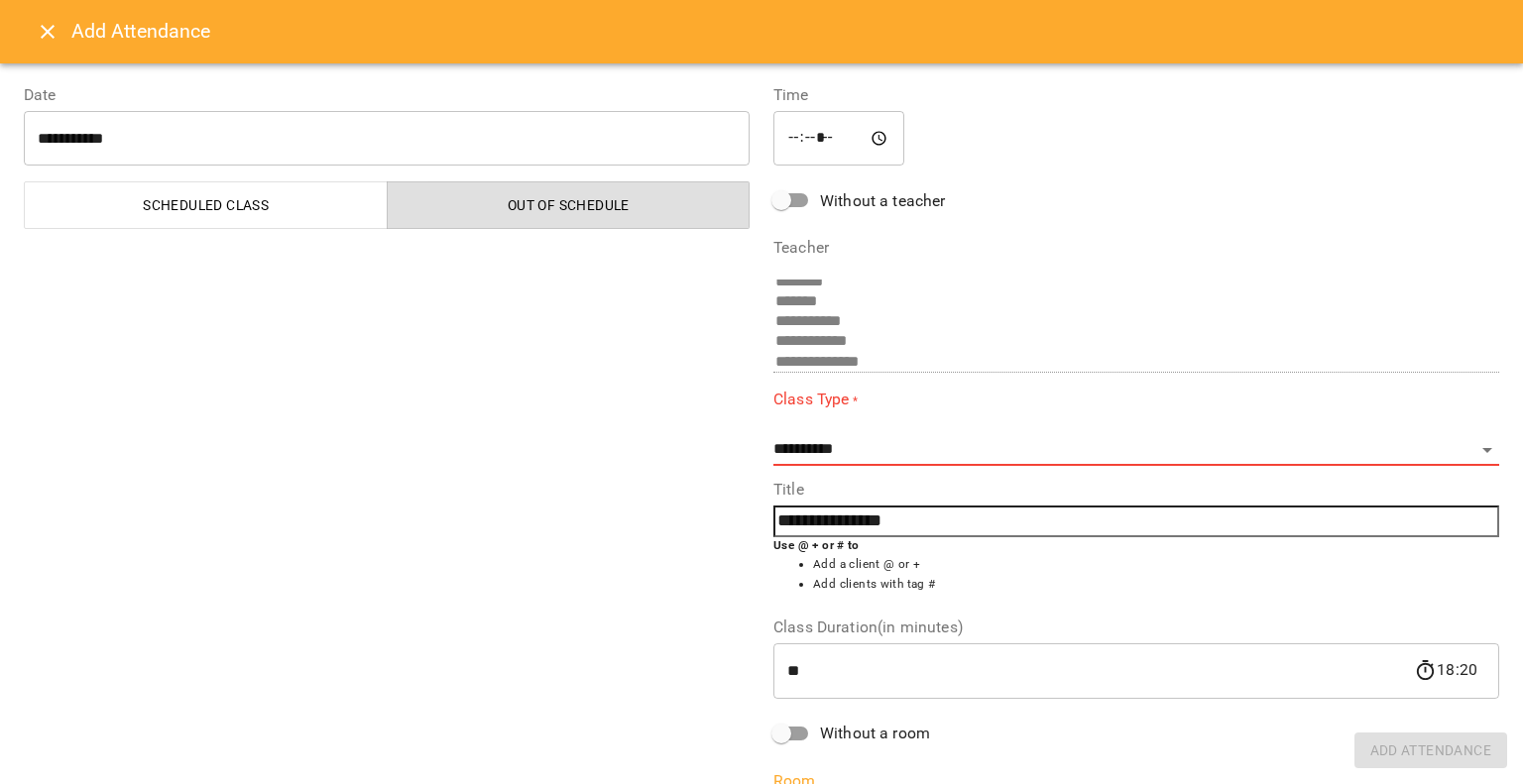 scroll, scrollTop: 168, scrollLeft: 0, axis: vertical 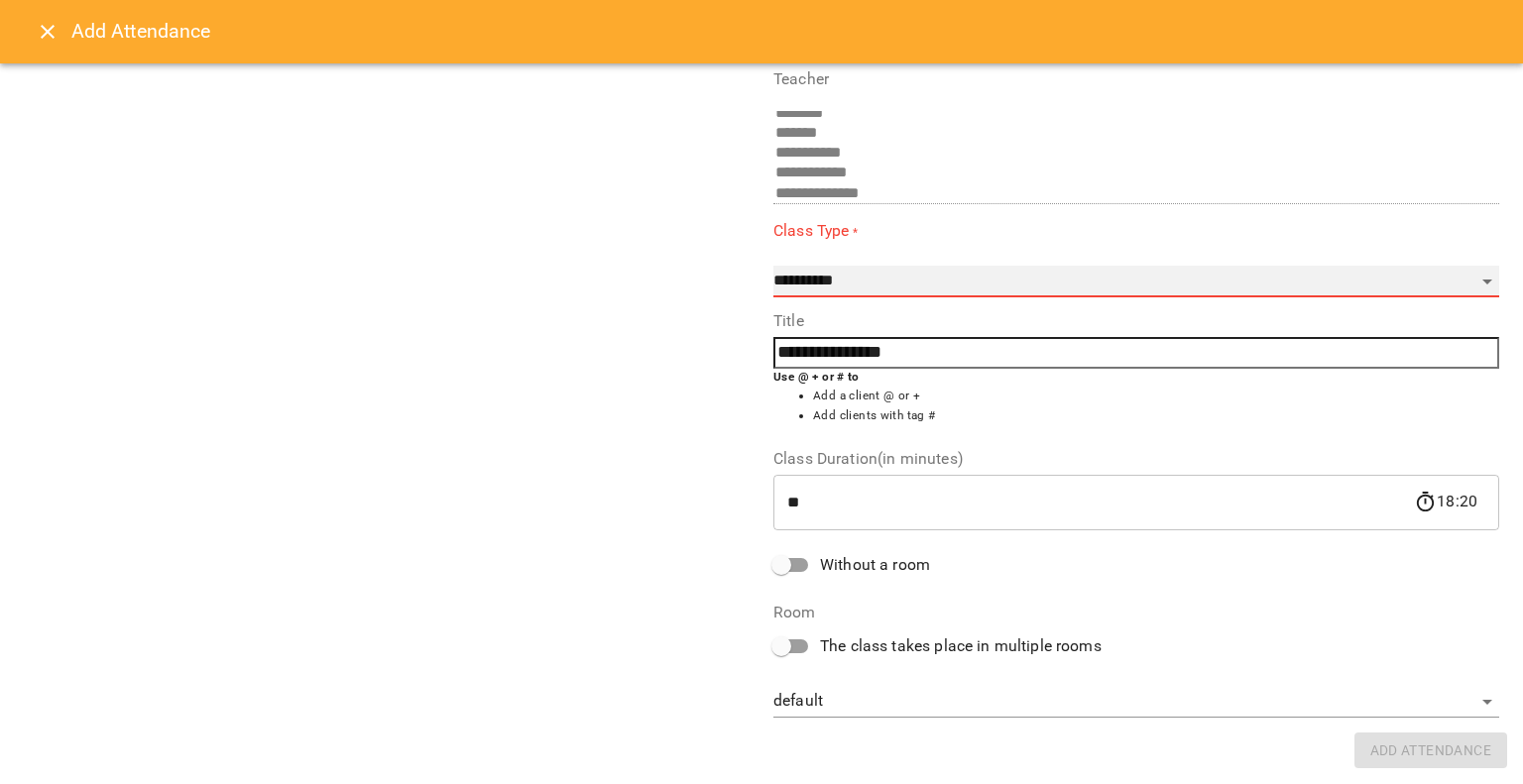 click on "**********" at bounding box center [1136, 281] 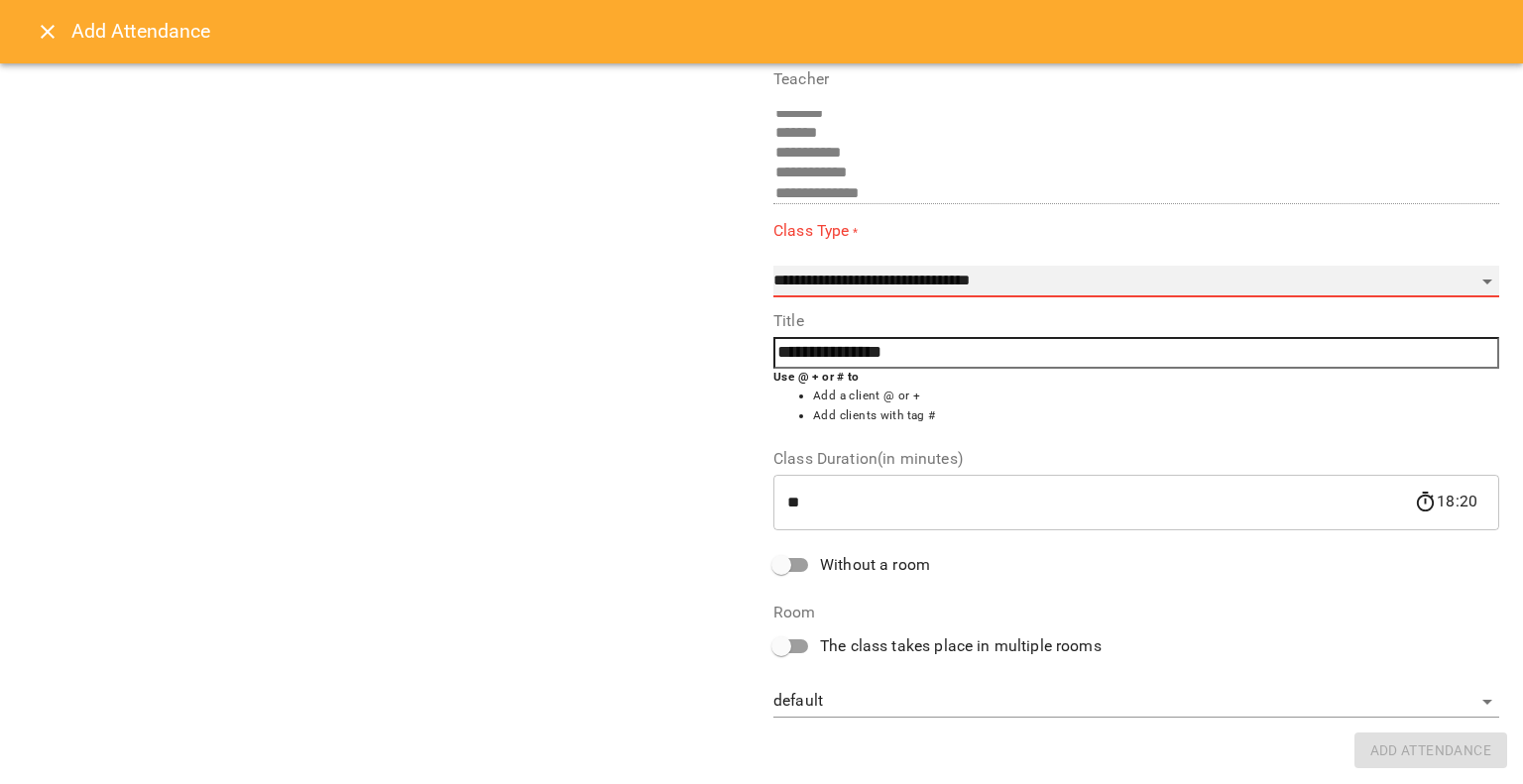 click on "**********" at bounding box center (1136, 281) 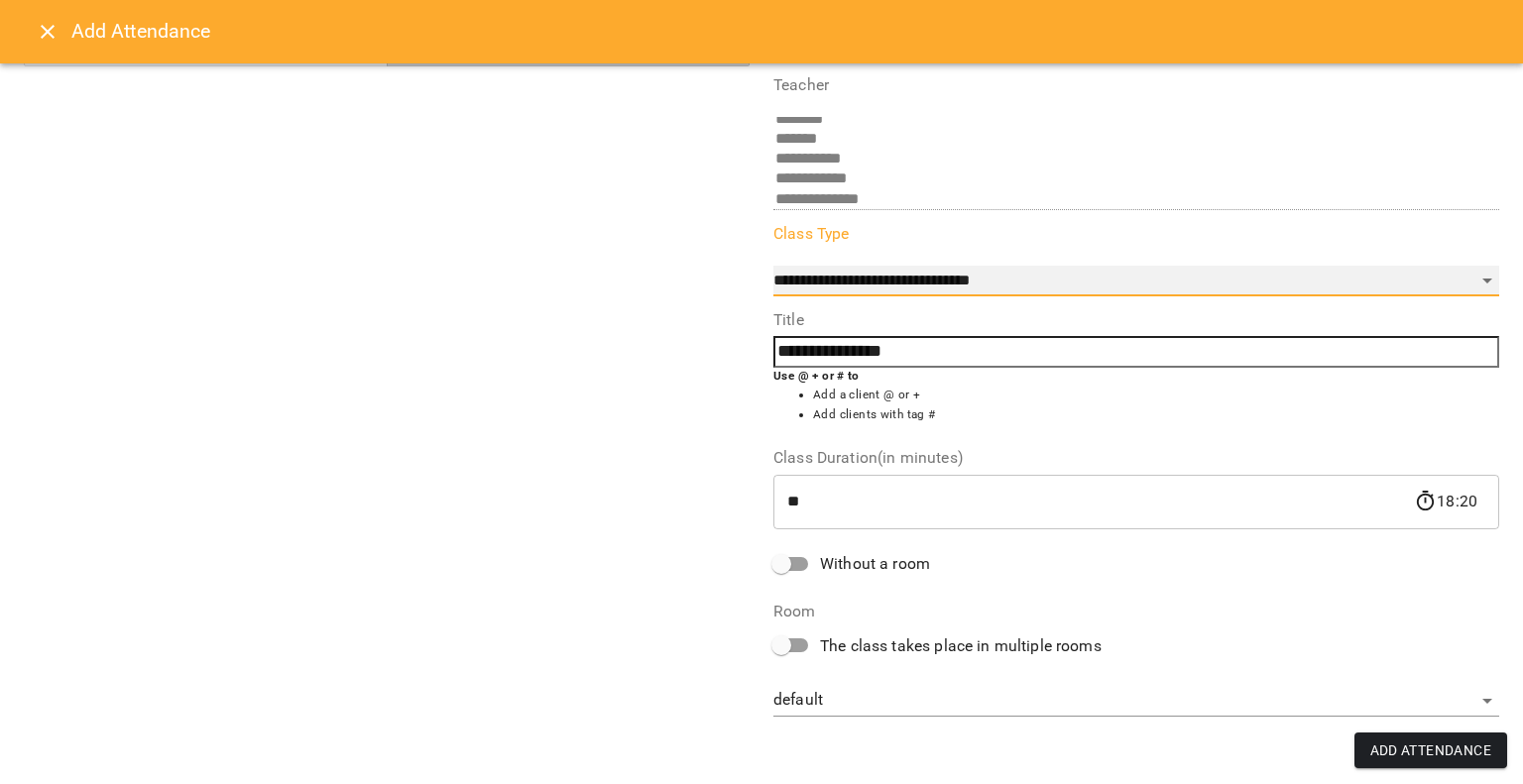 scroll, scrollTop: 163, scrollLeft: 0, axis: vertical 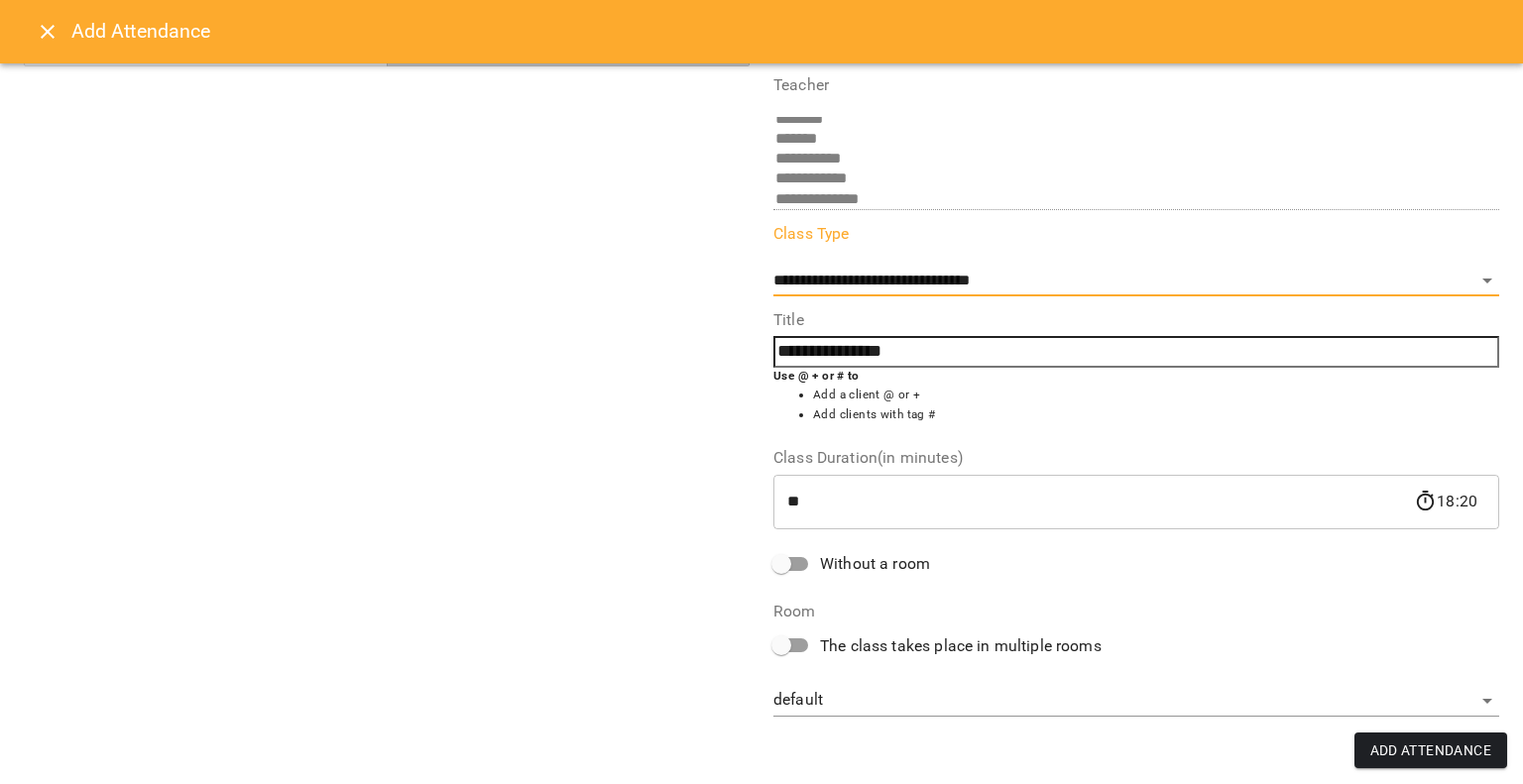 click on "18:20" at bounding box center (1446, 502) 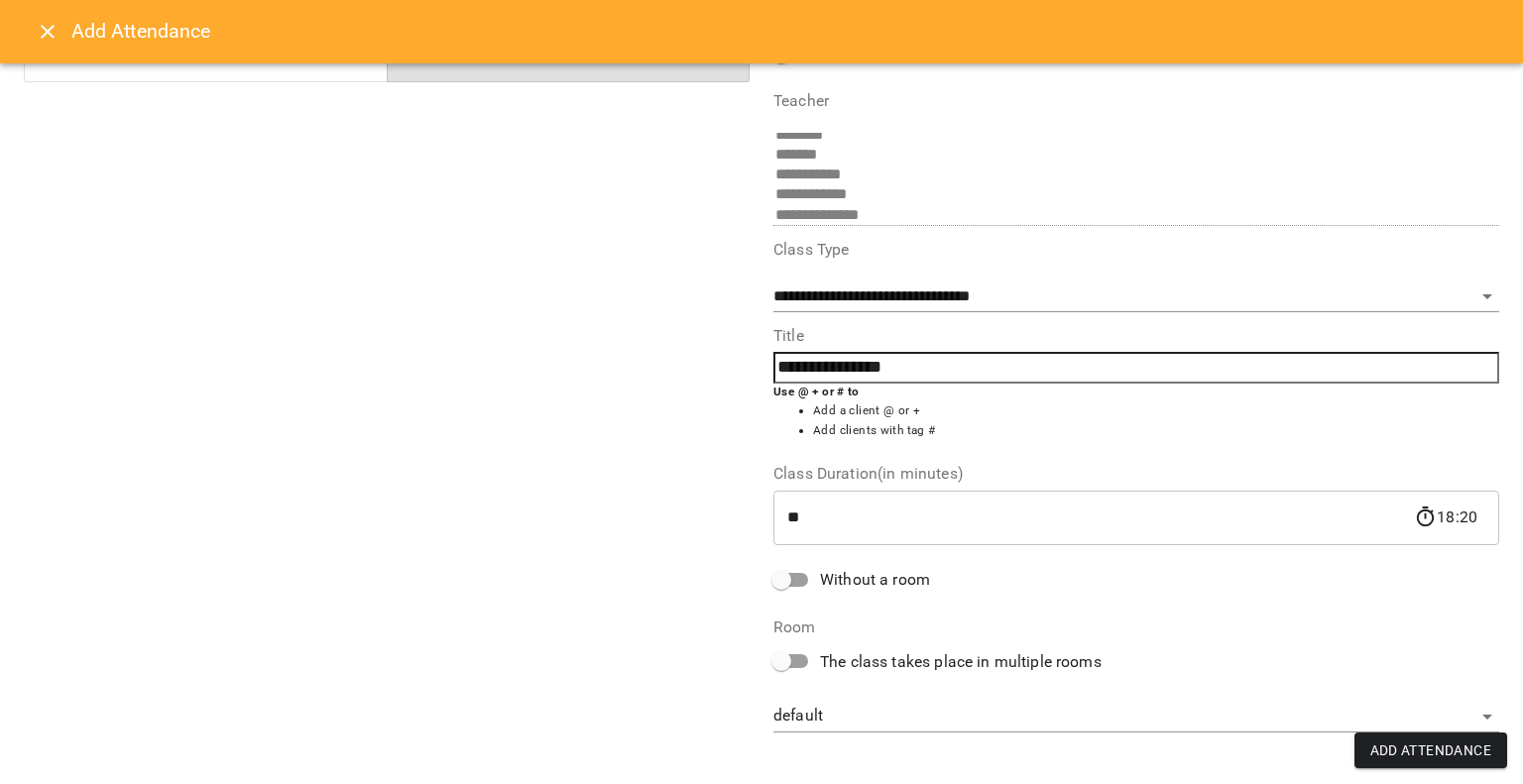 scroll, scrollTop: 163, scrollLeft: 0, axis: vertical 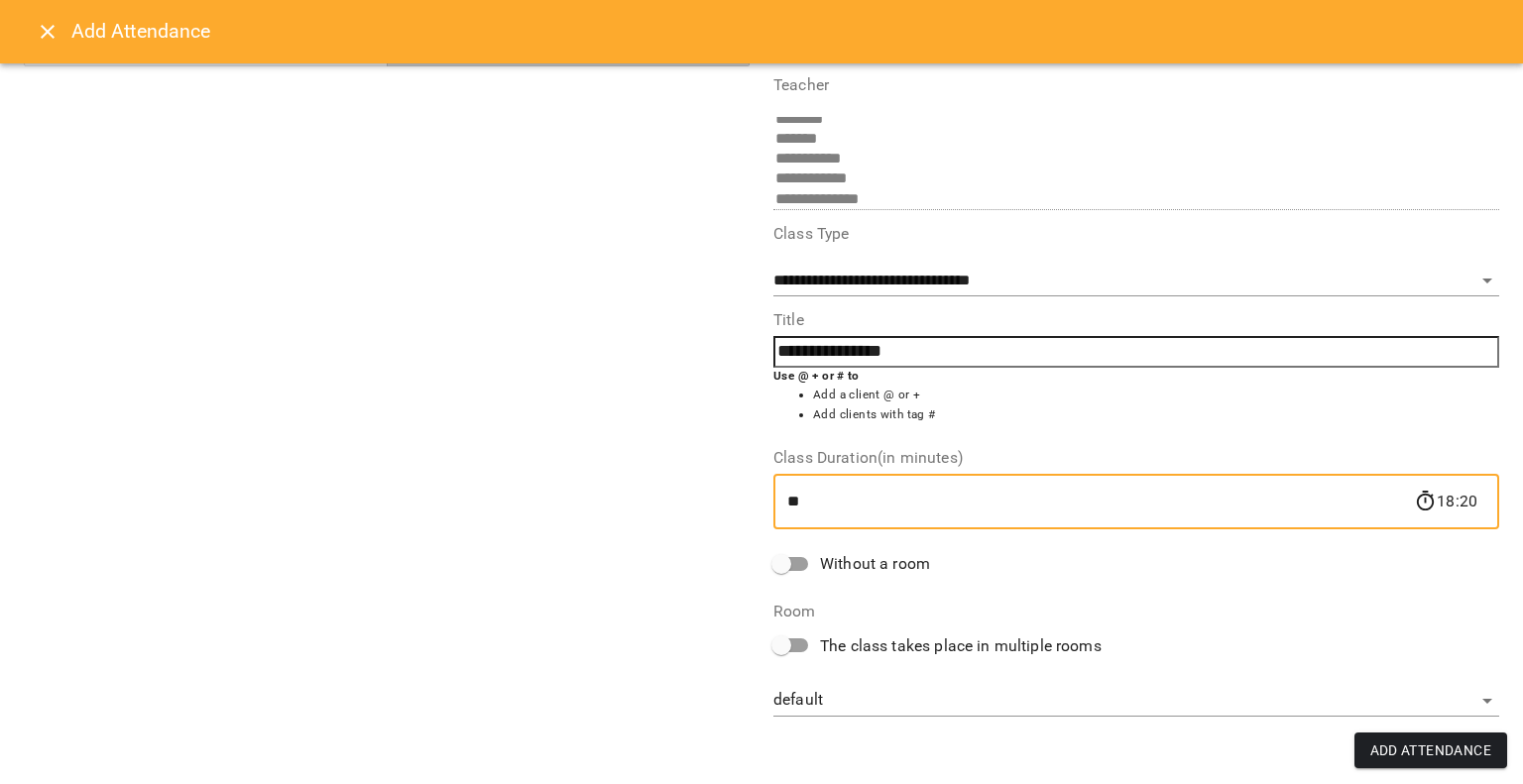 click on "**" at bounding box center [1094, 502] 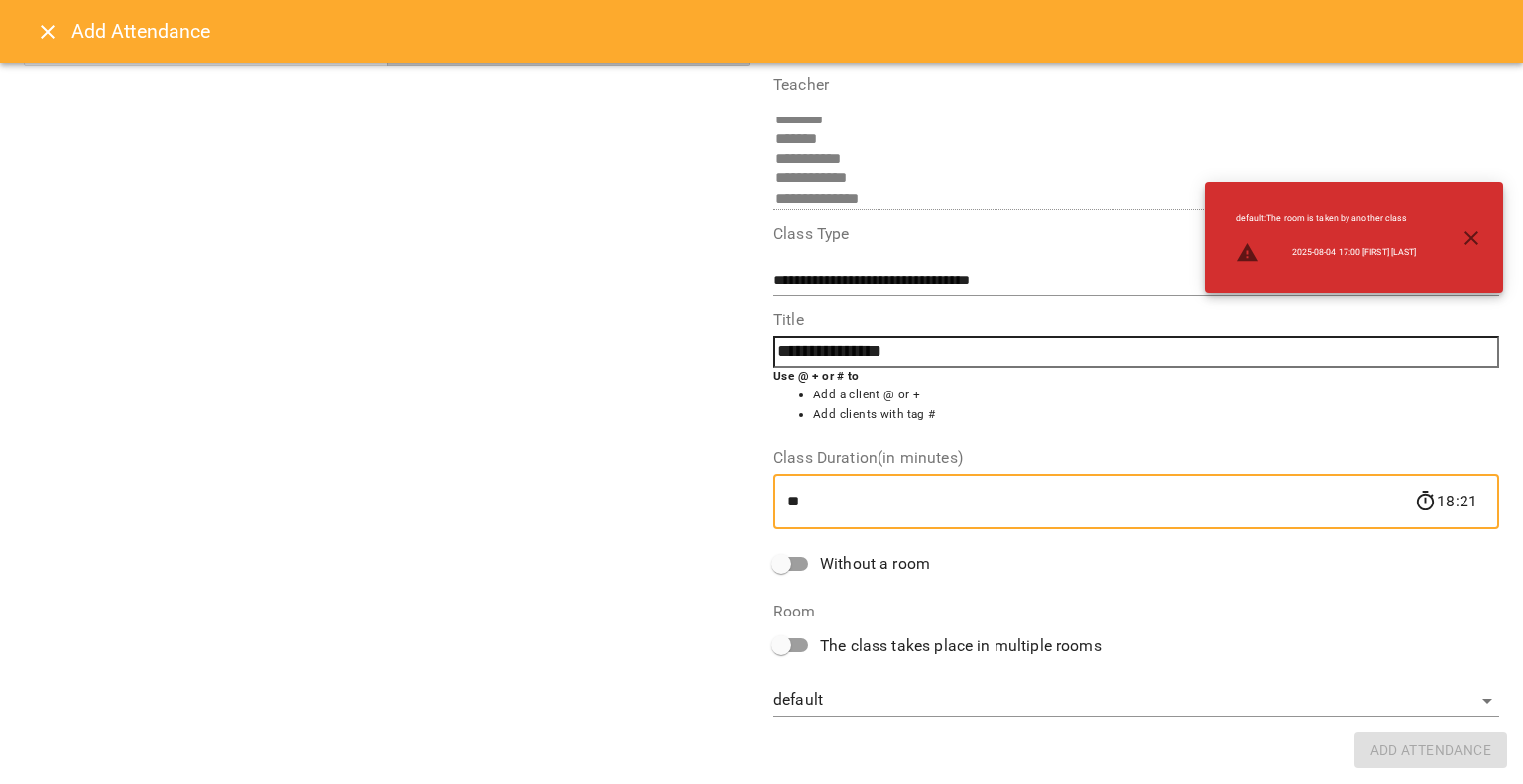 type on "*" 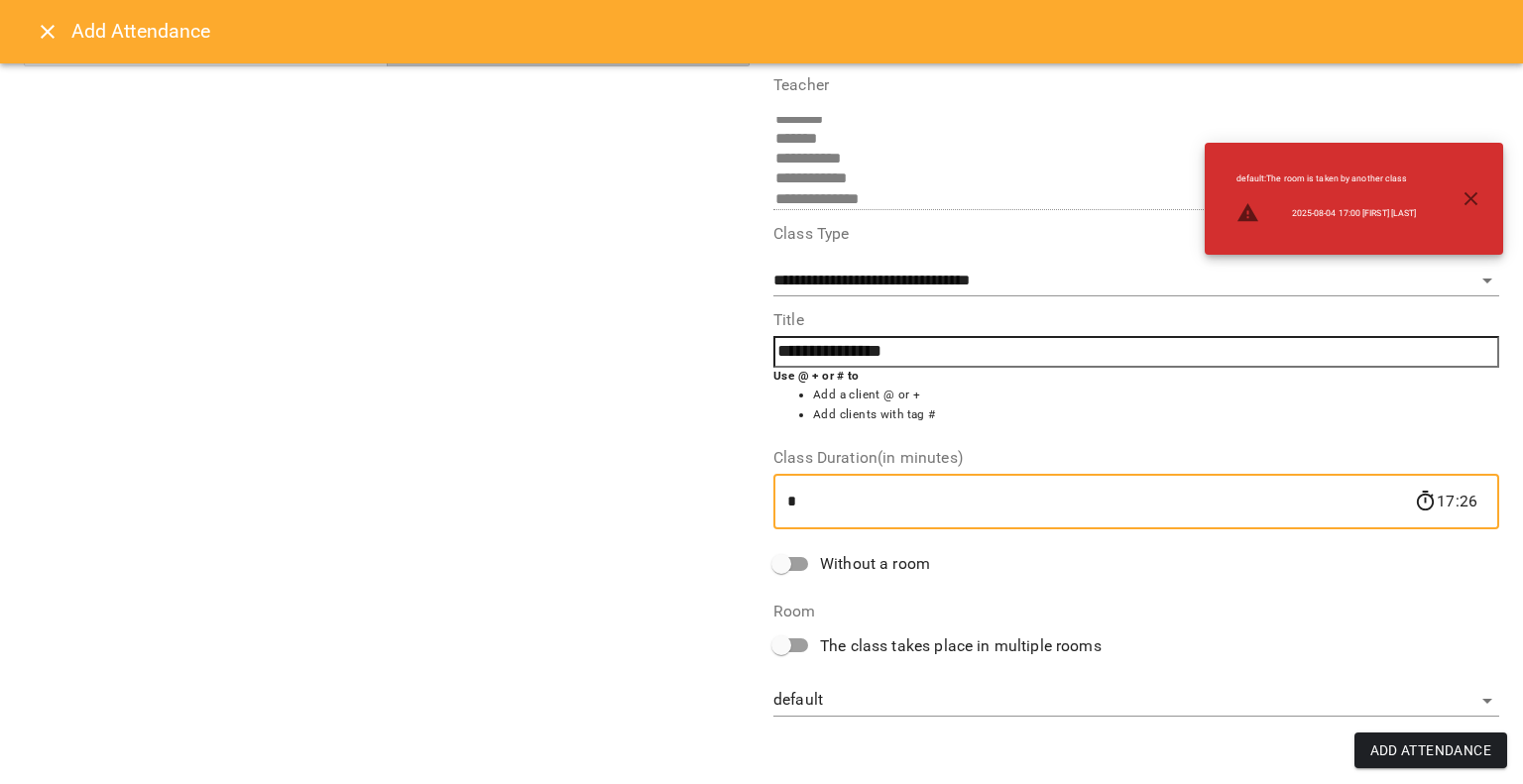 type on "**" 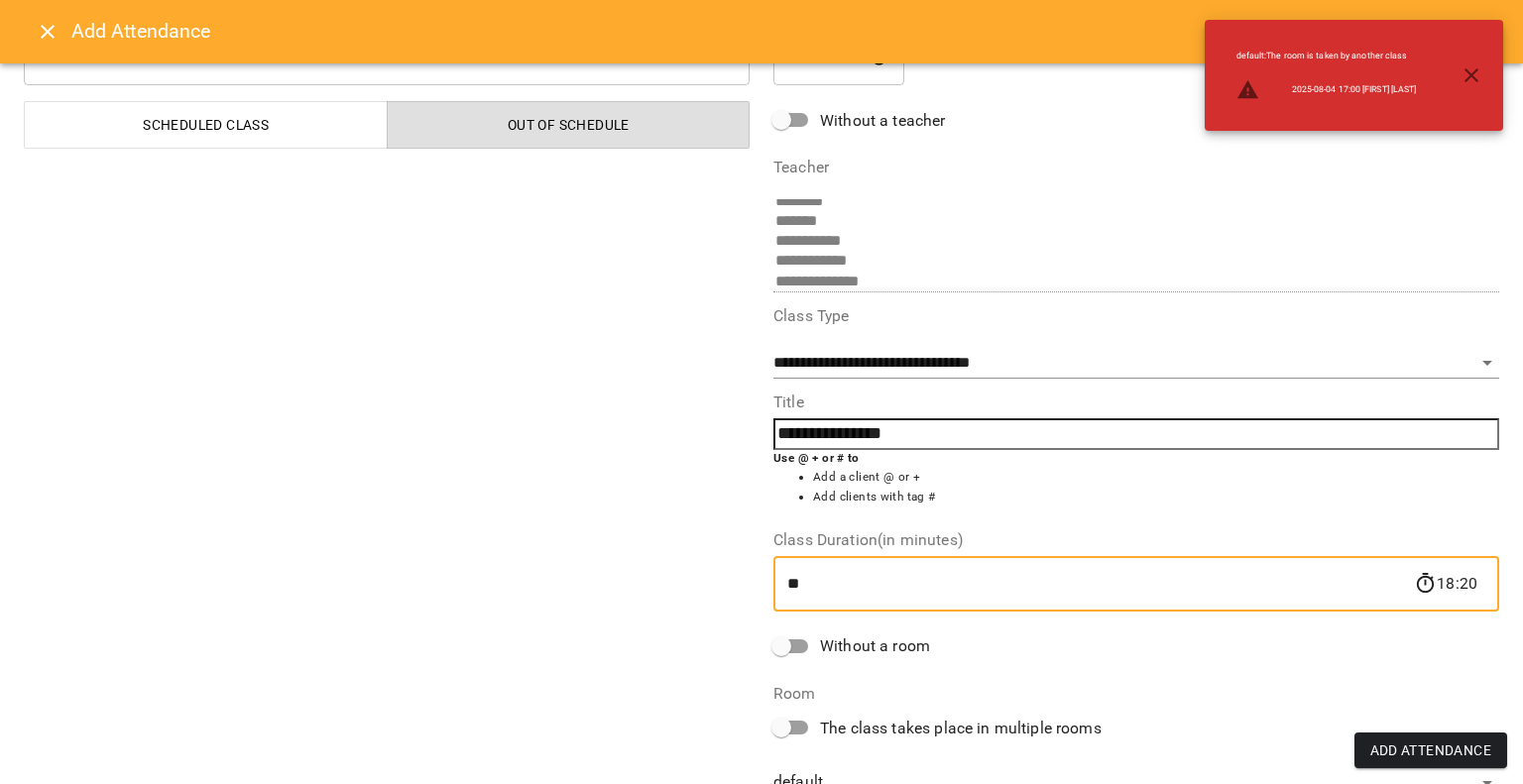 scroll, scrollTop: 0, scrollLeft: 0, axis: both 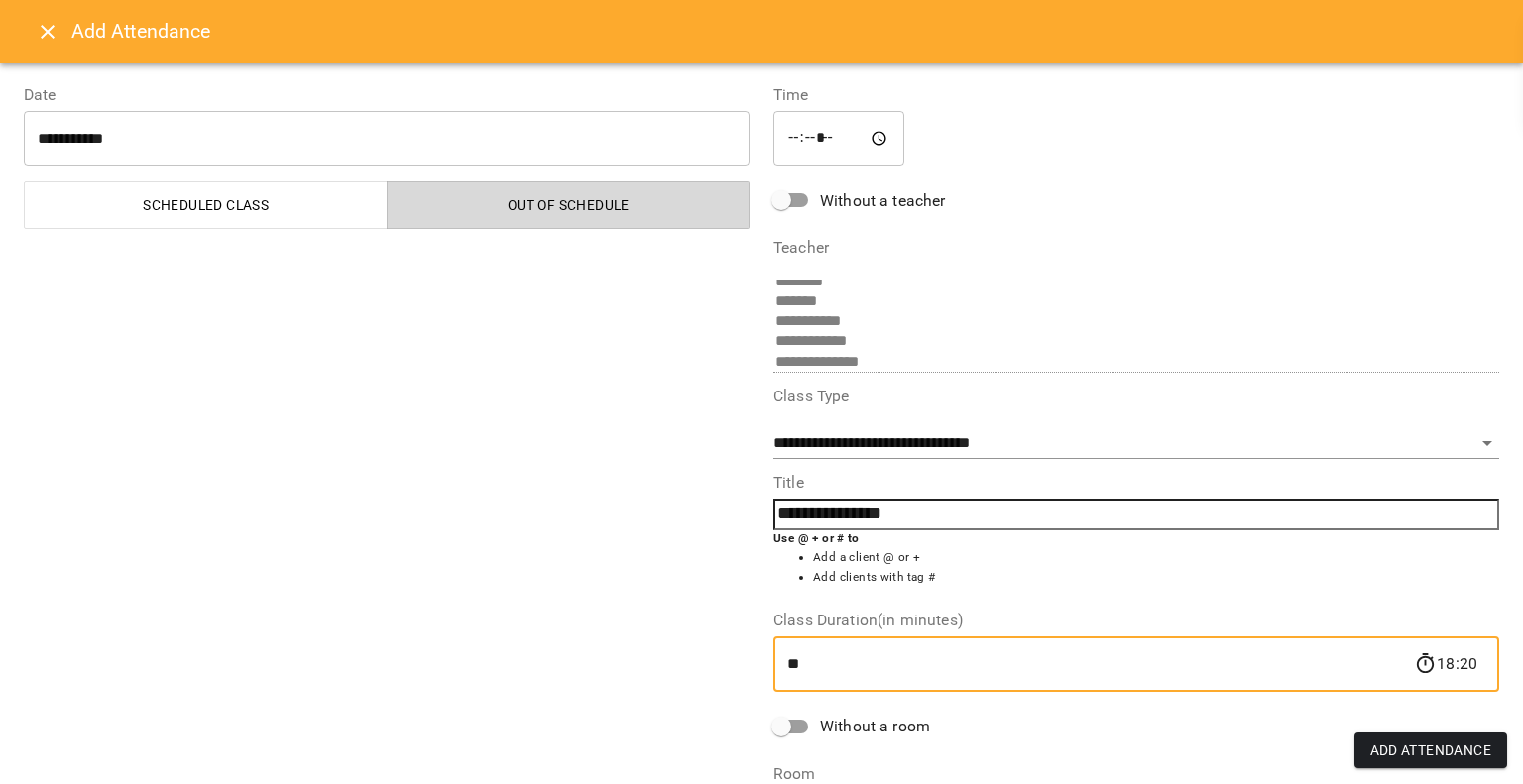 click on "Out of Schedule" at bounding box center [569, 205] 